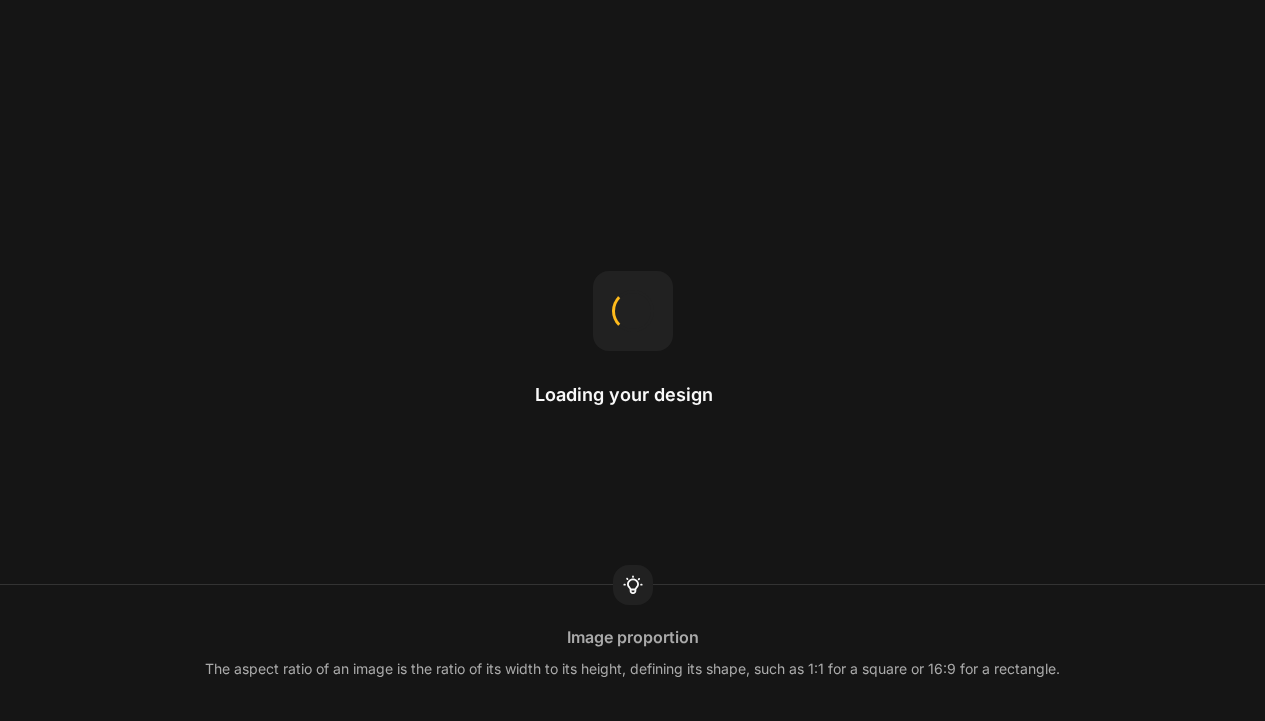 scroll, scrollTop: 0, scrollLeft: 0, axis: both 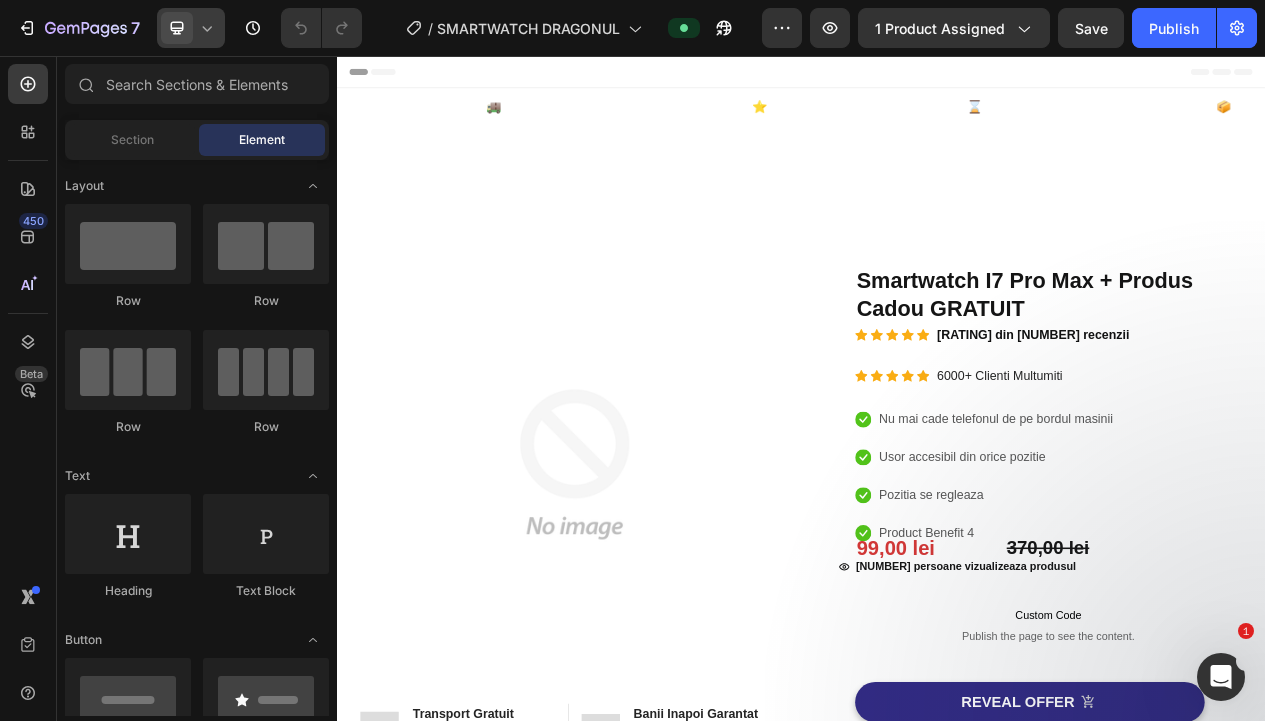 click 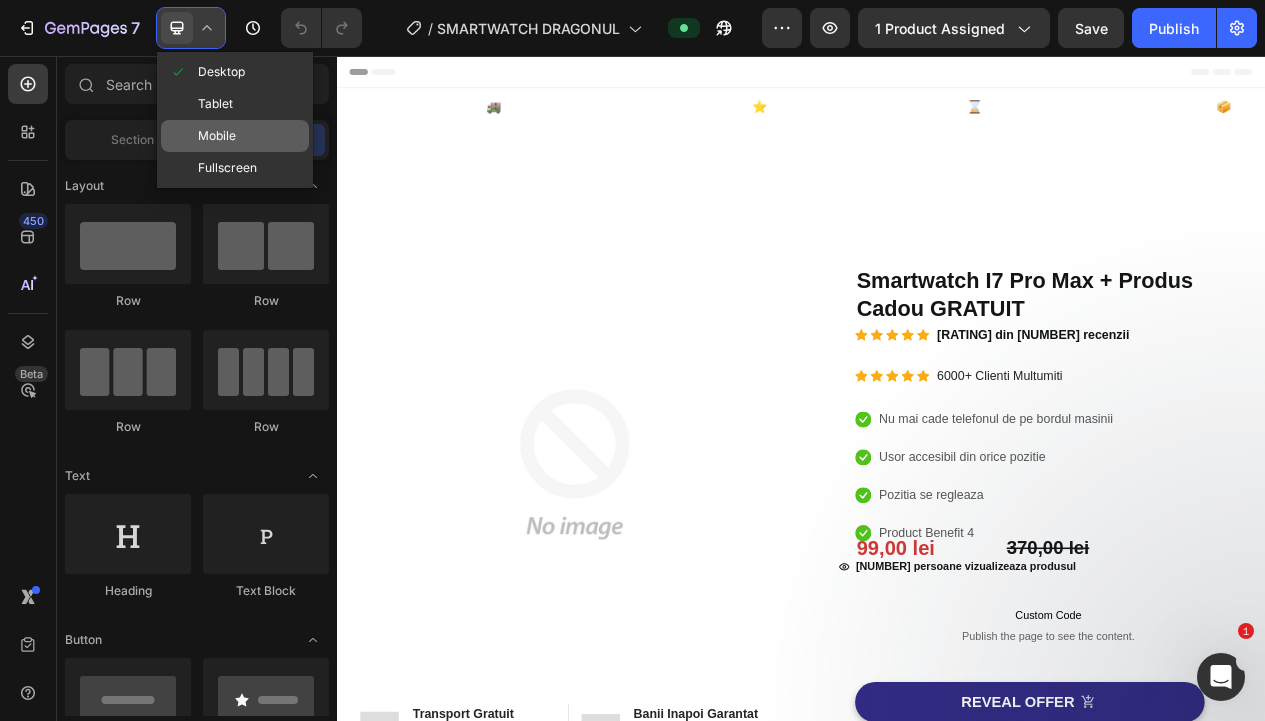 click on "Mobile" 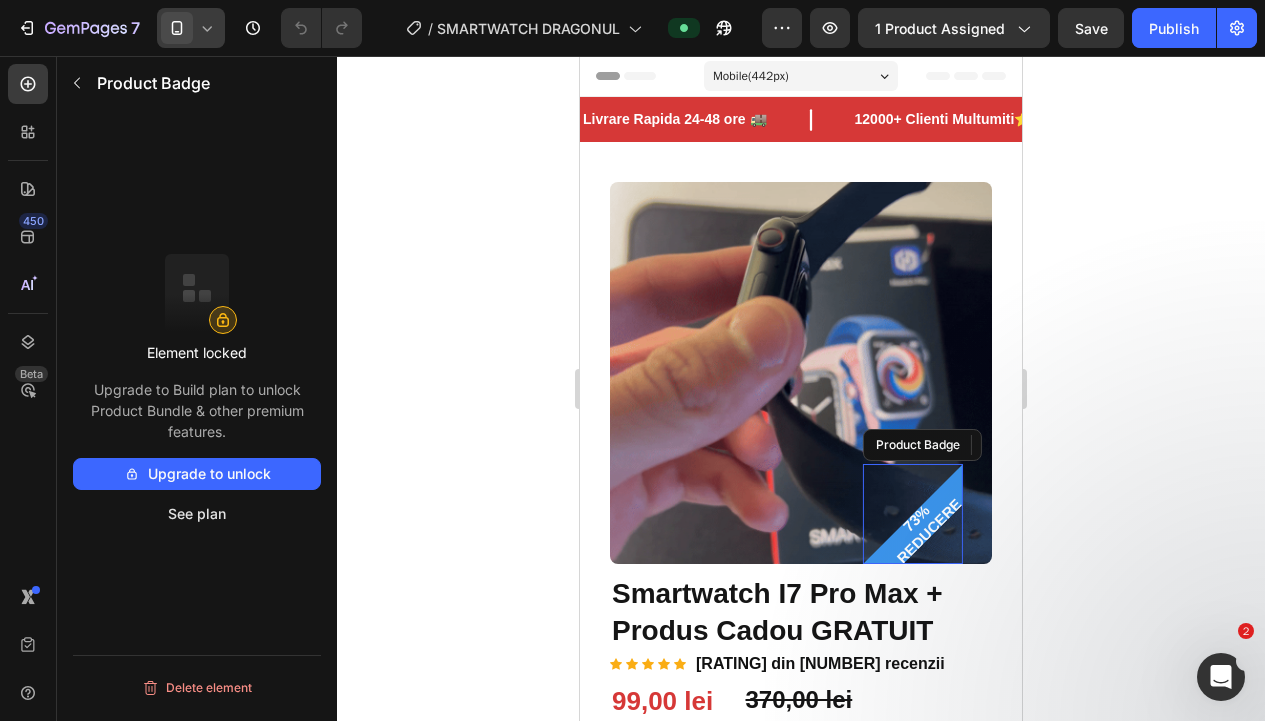 click on "73% REDUCERE" at bounding box center [923, 525] 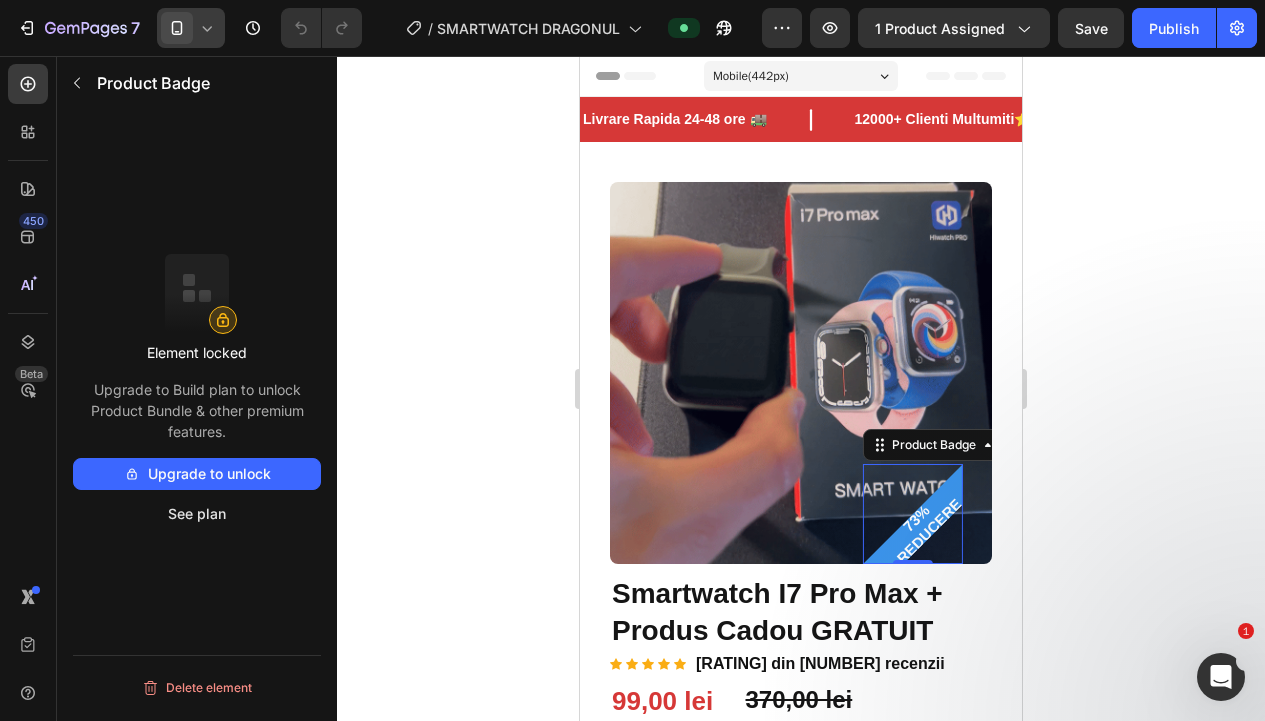 click 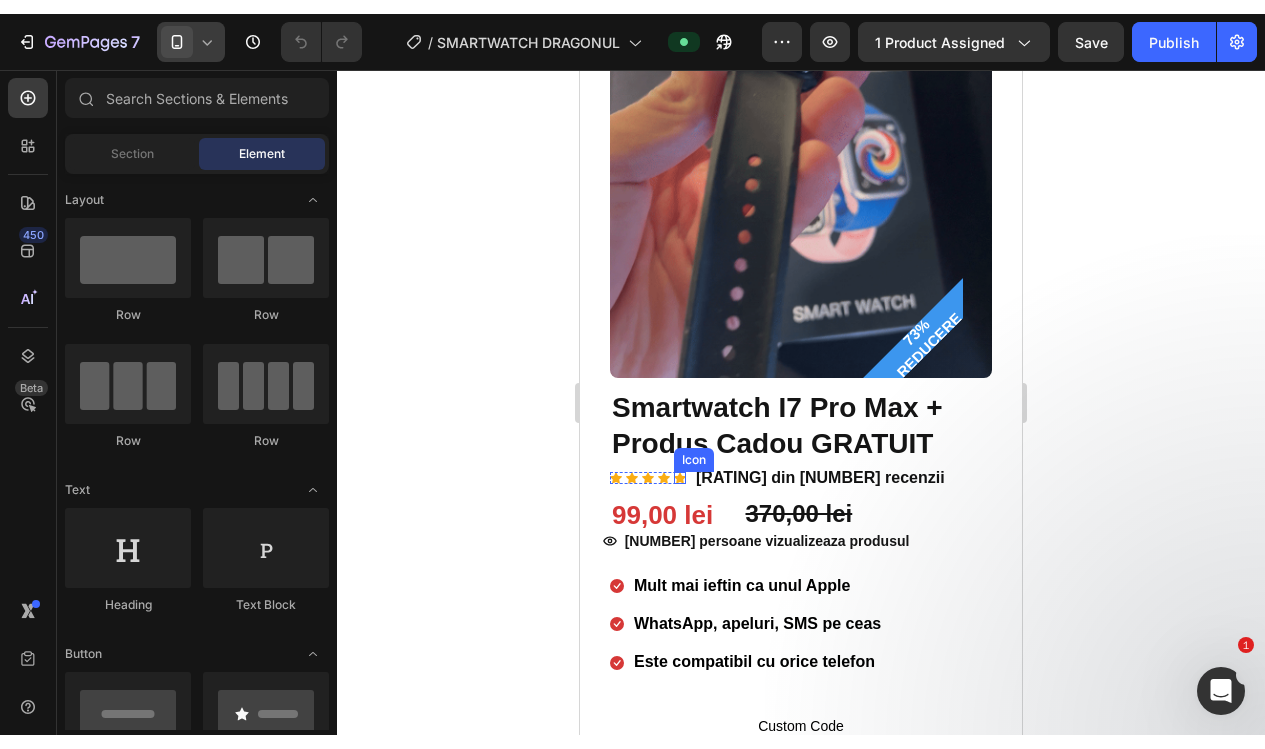 scroll, scrollTop: 207, scrollLeft: 0, axis: vertical 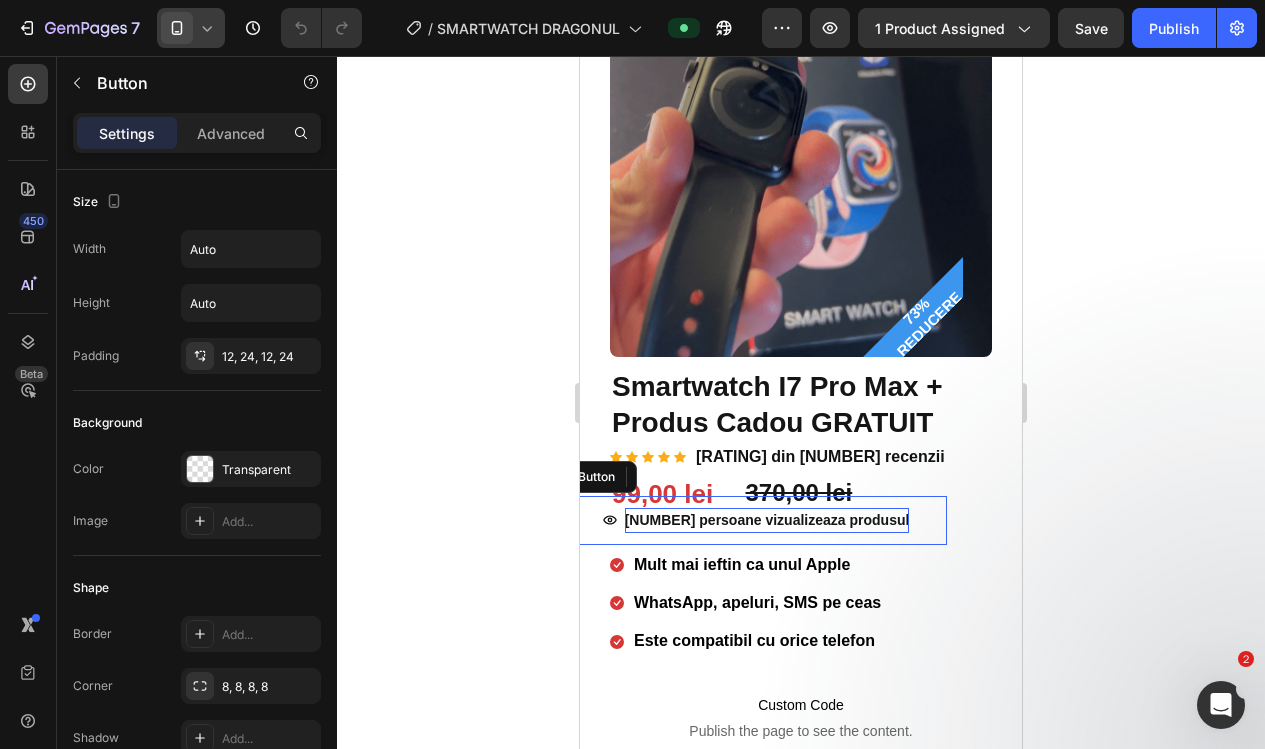 click on "[NUMBER] persoane vizualizeaza produsul" at bounding box center [767, 520] 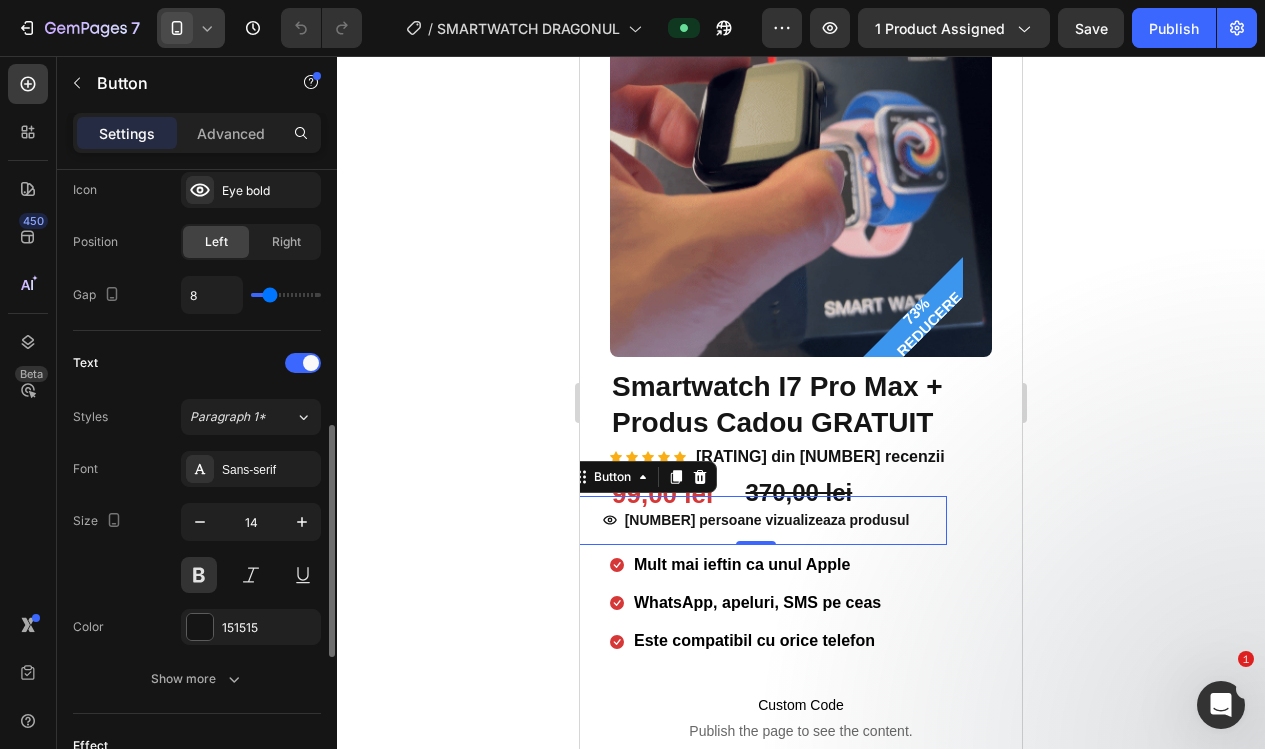 scroll, scrollTop: 676, scrollLeft: 0, axis: vertical 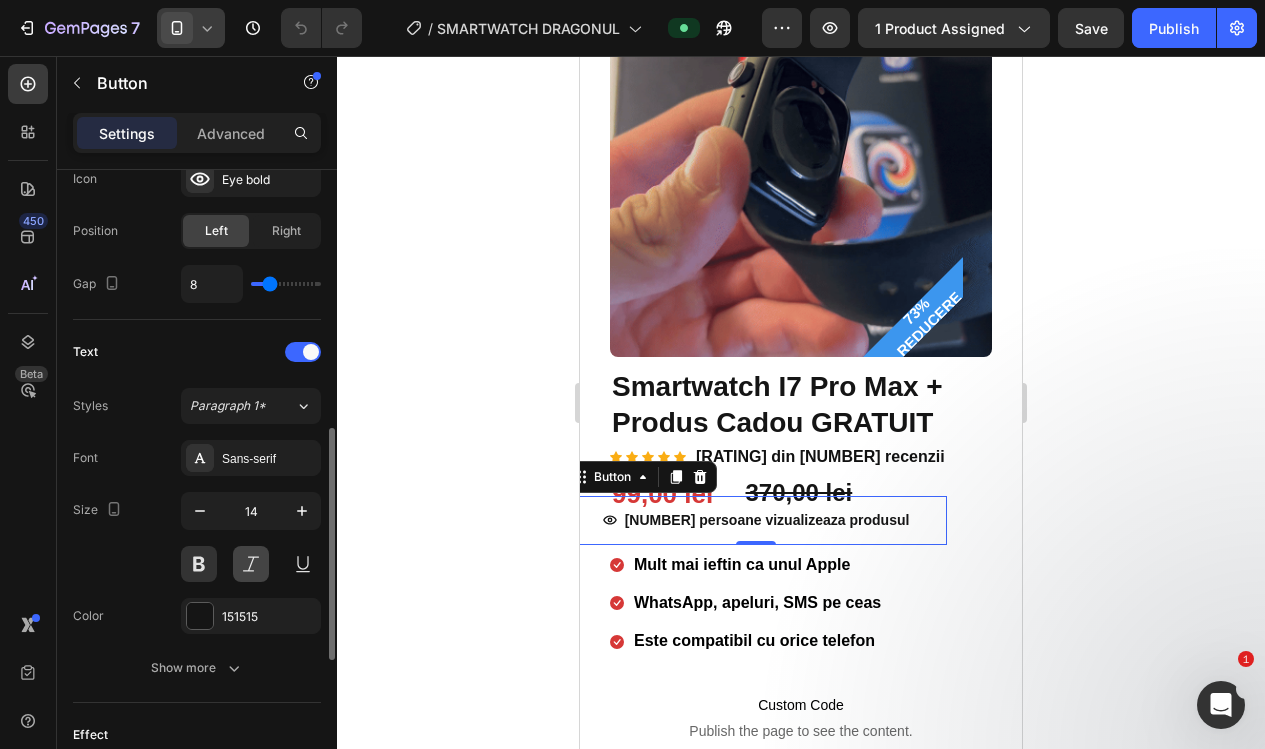 click at bounding box center [251, 564] 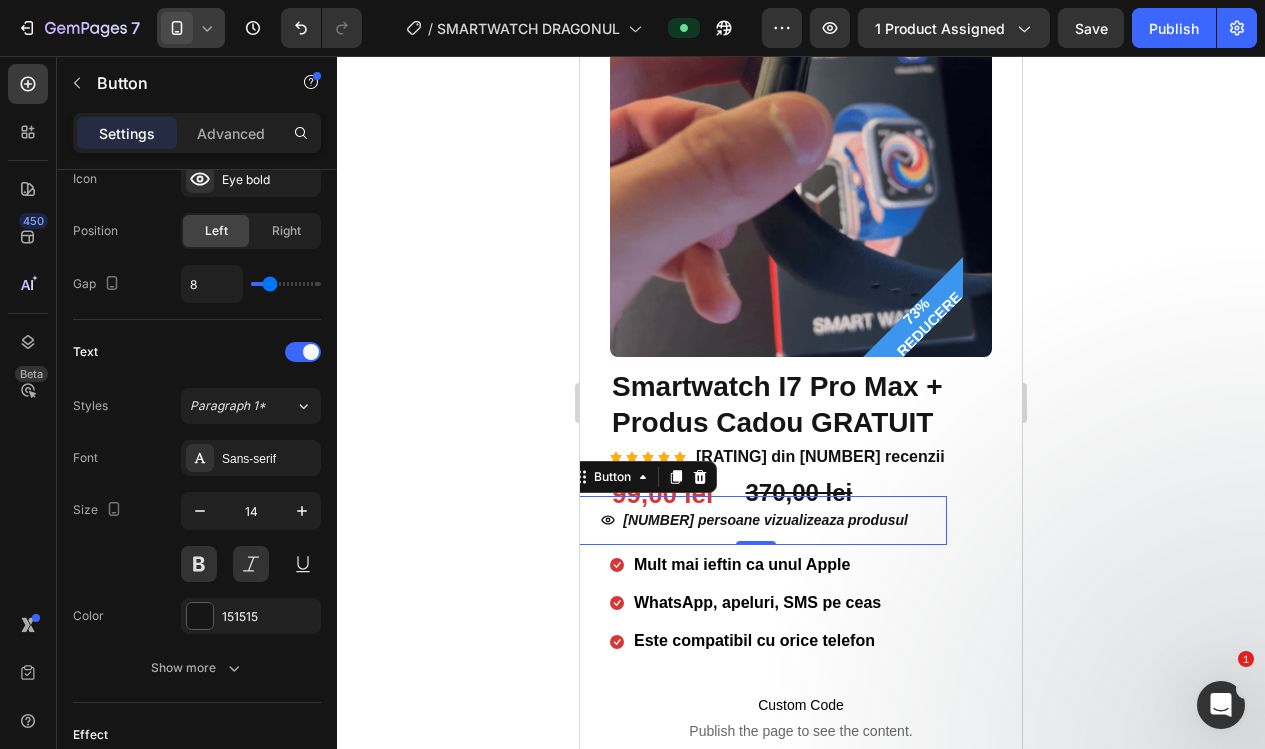 click 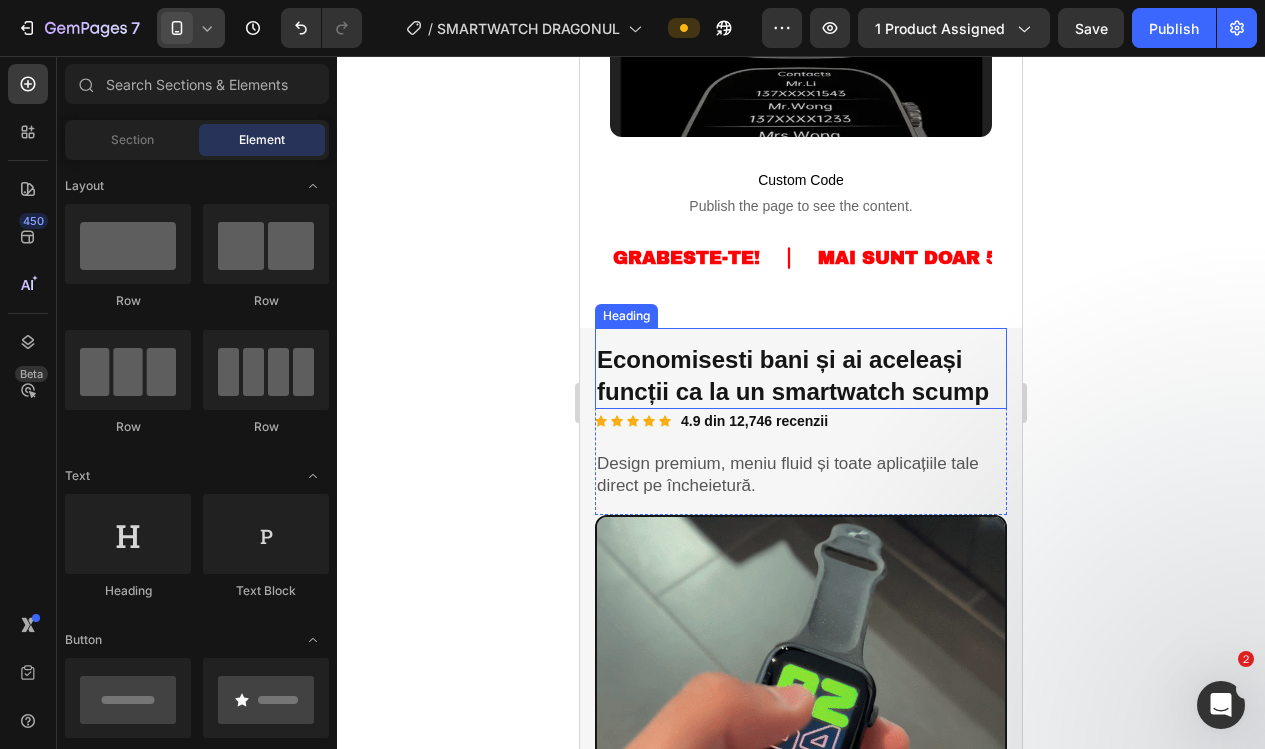 scroll, scrollTop: 1680, scrollLeft: 0, axis: vertical 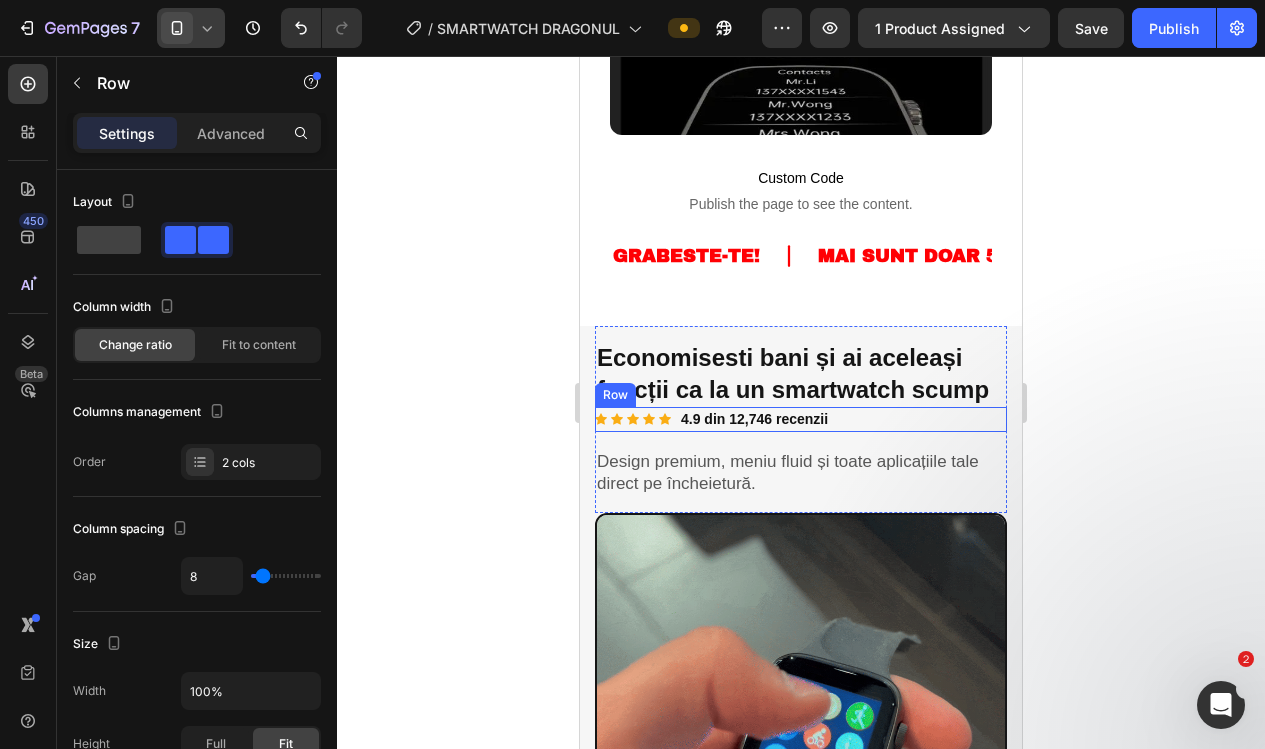 click on "Icon Icon Icon Icon Icon Icon List Hoz [RATING] din [NUMBER] recenzii Text block Row" at bounding box center (801, 419) 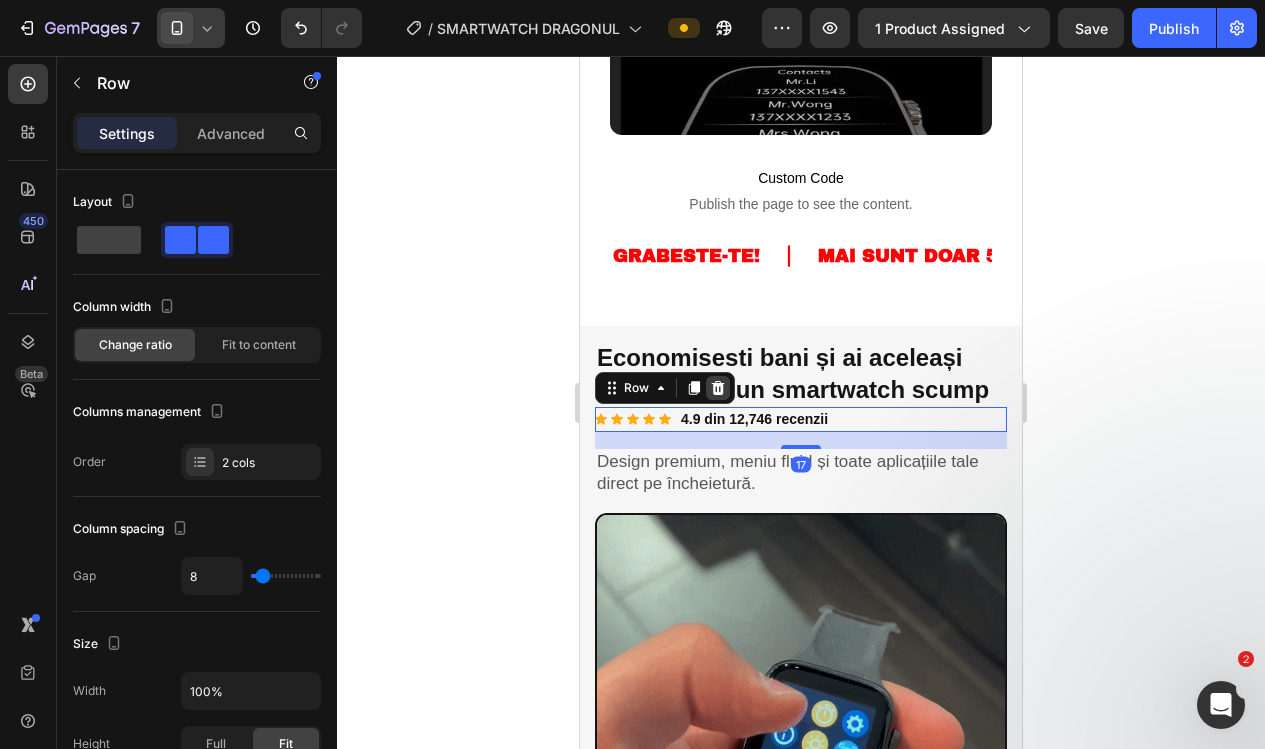 click 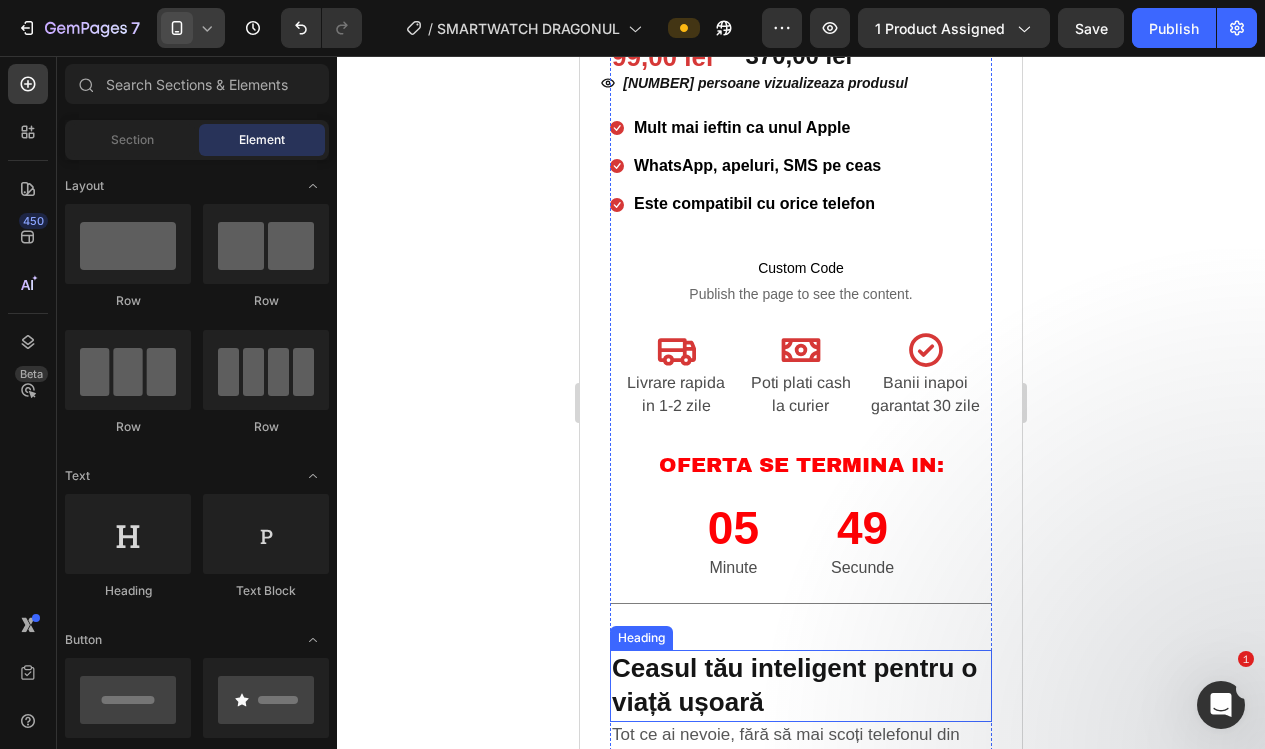 scroll, scrollTop: 295, scrollLeft: 0, axis: vertical 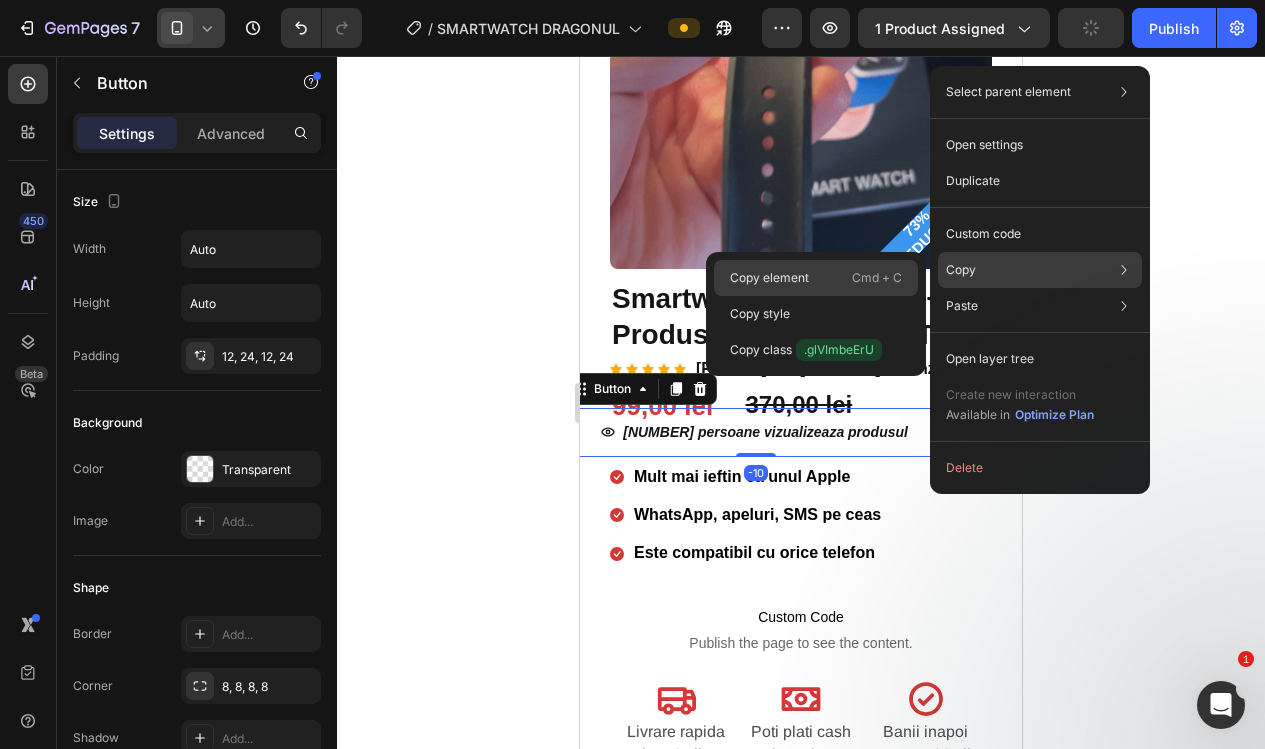 click on "Copy element  Cmd + C" 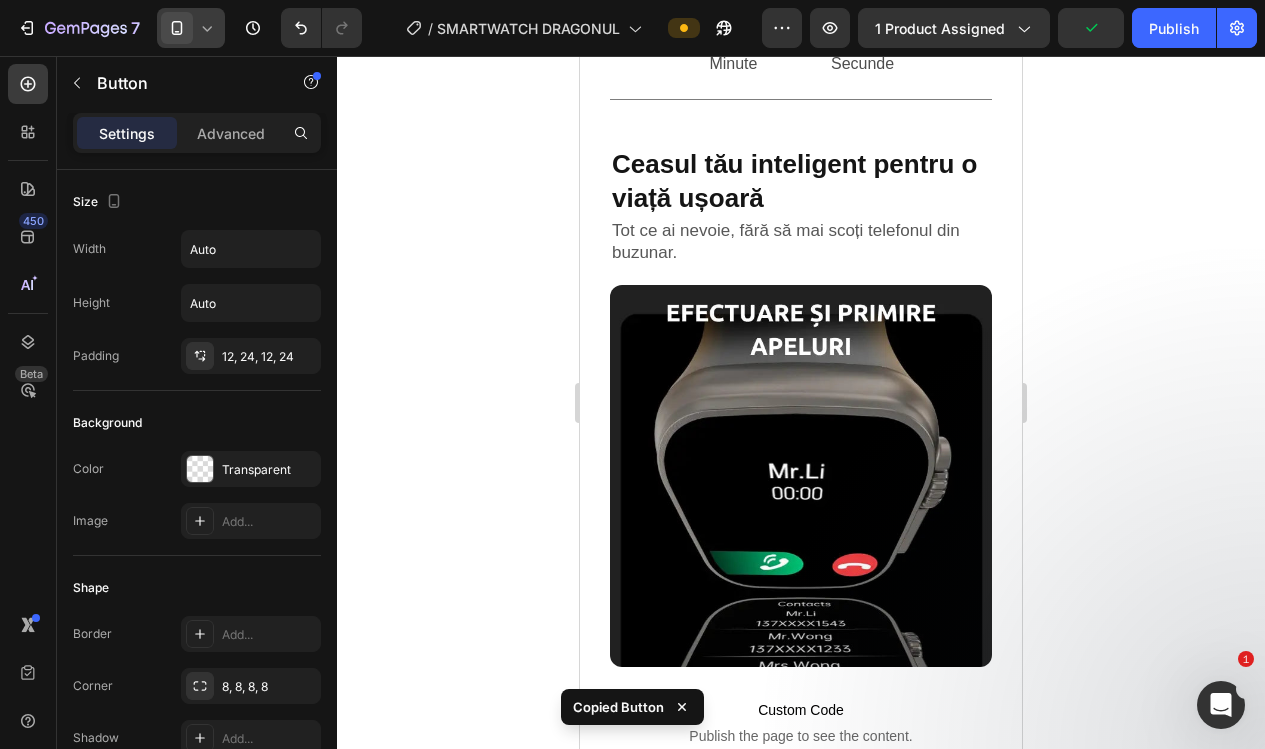 scroll, scrollTop: 1153, scrollLeft: 0, axis: vertical 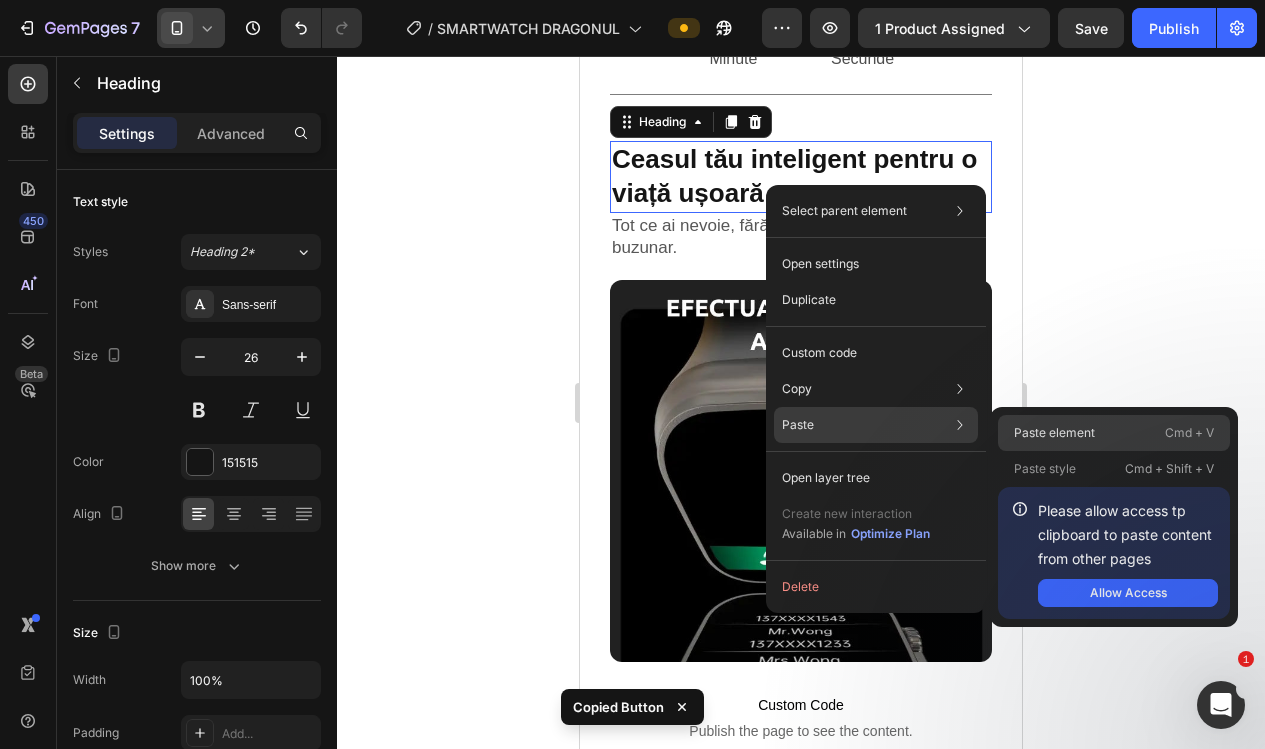 click on "Paste element" at bounding box center [1054, 433] 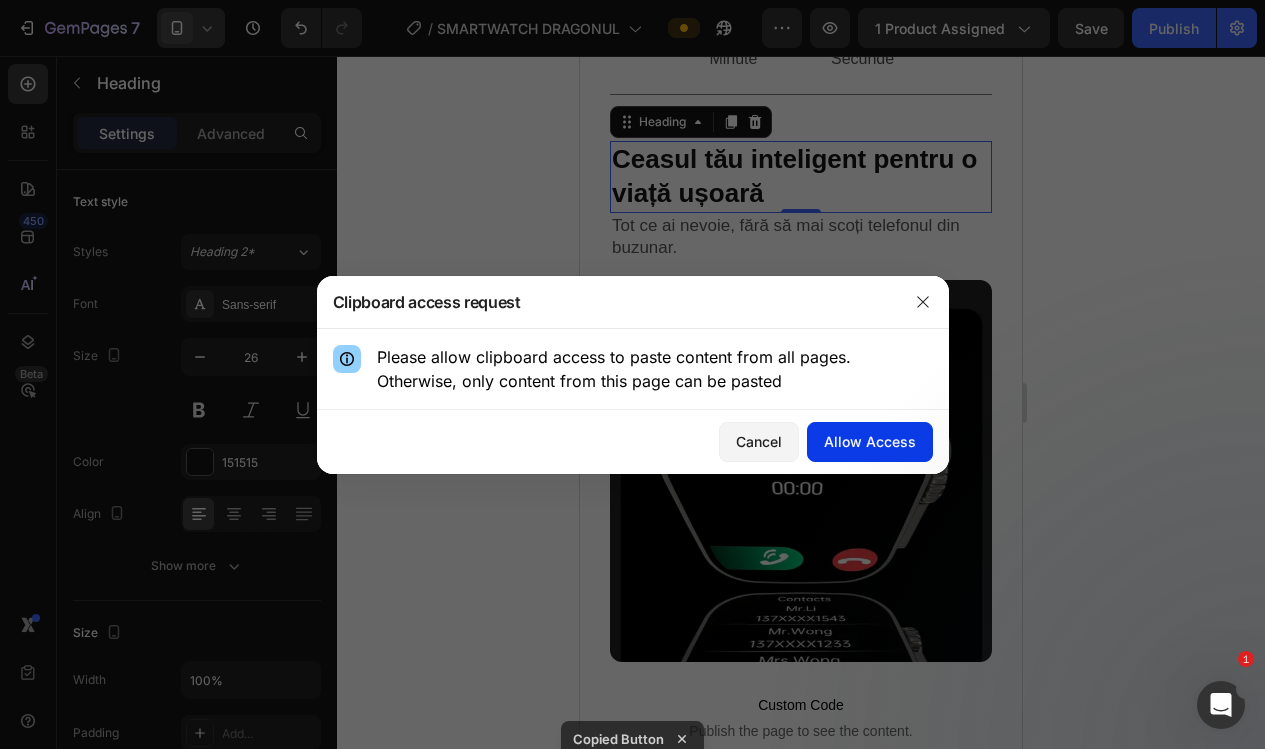 click on "Allow Access" 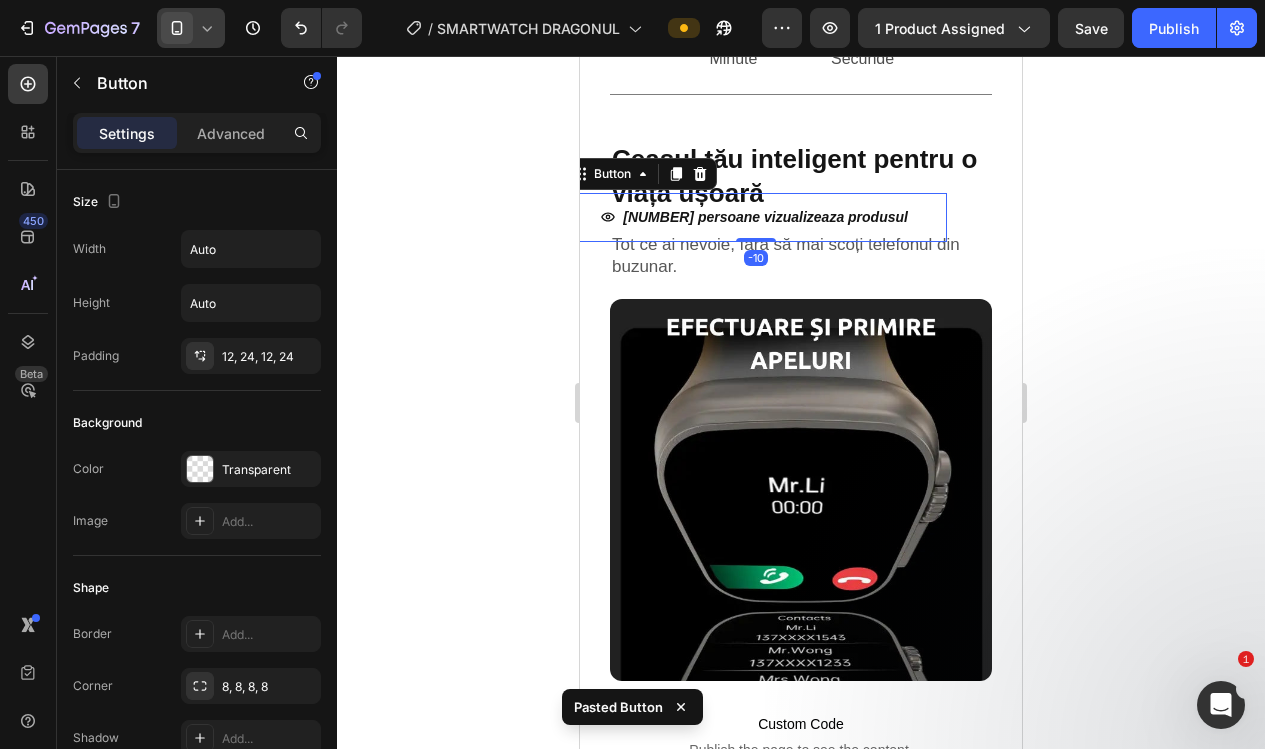 click 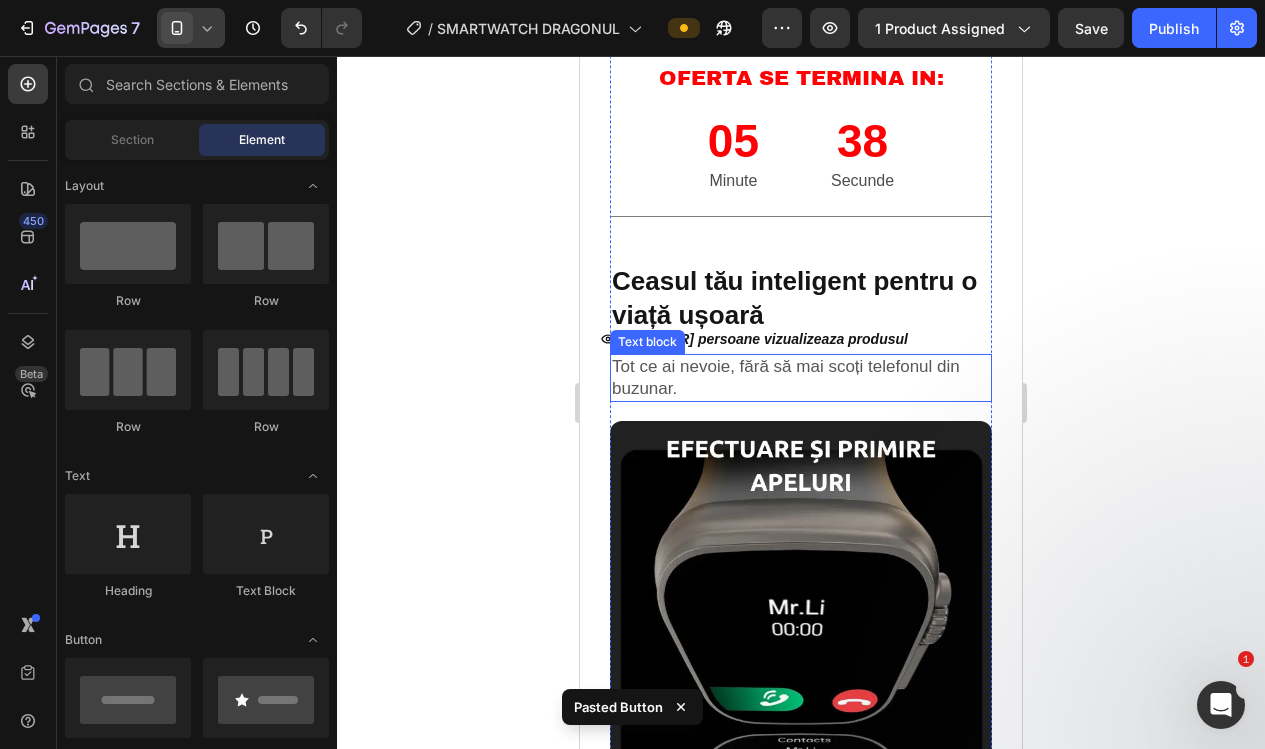 scroll, scrollTop: 1030, scrollLeft: 0, axis: vertical 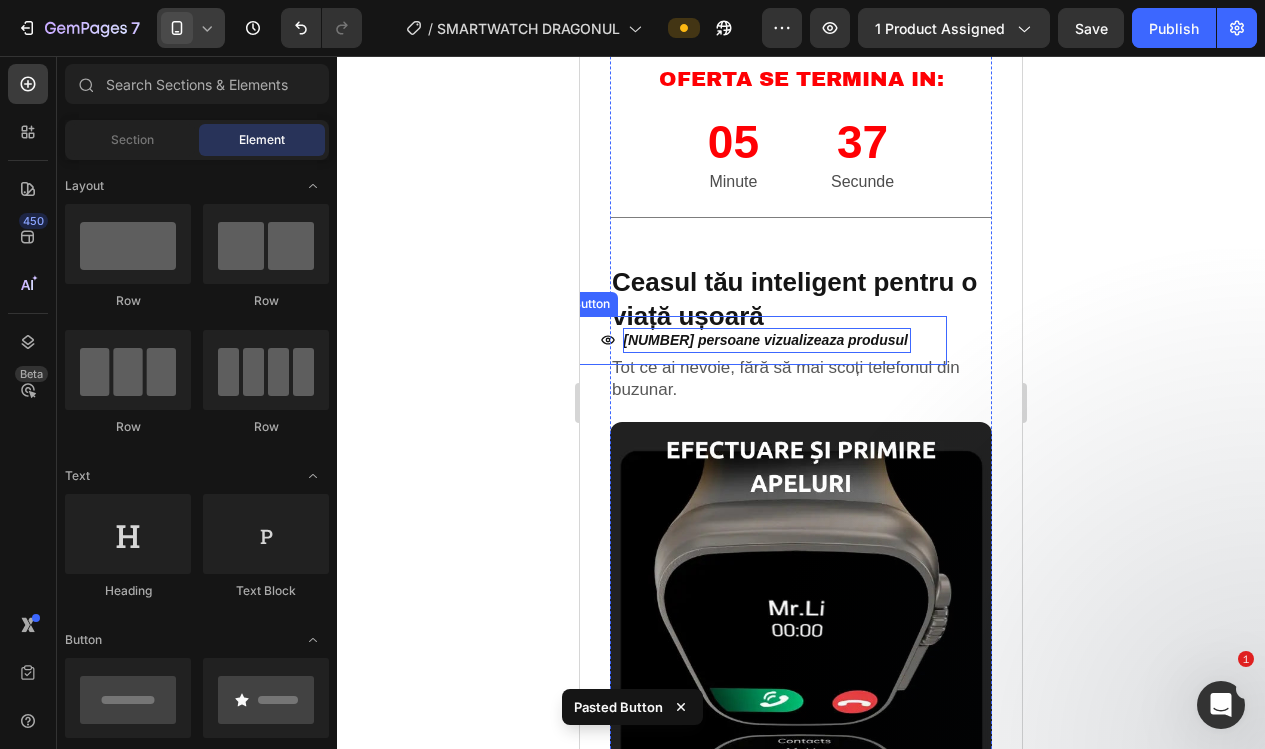 click on "[NUMBER] persoane vizualizeaza produsul" at bounding box center (767, 340) 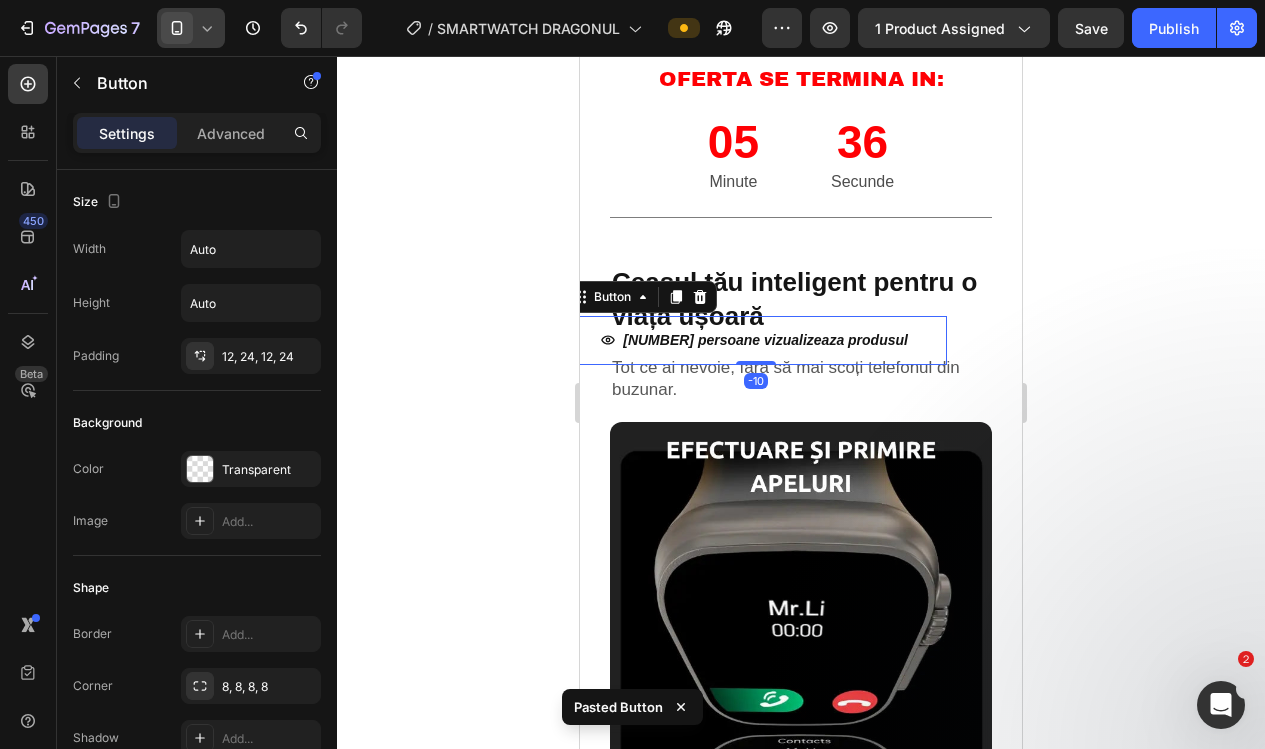 click on "[NUMBER] persoane vizualizeaza produsul" at bounding box center [756, 340] 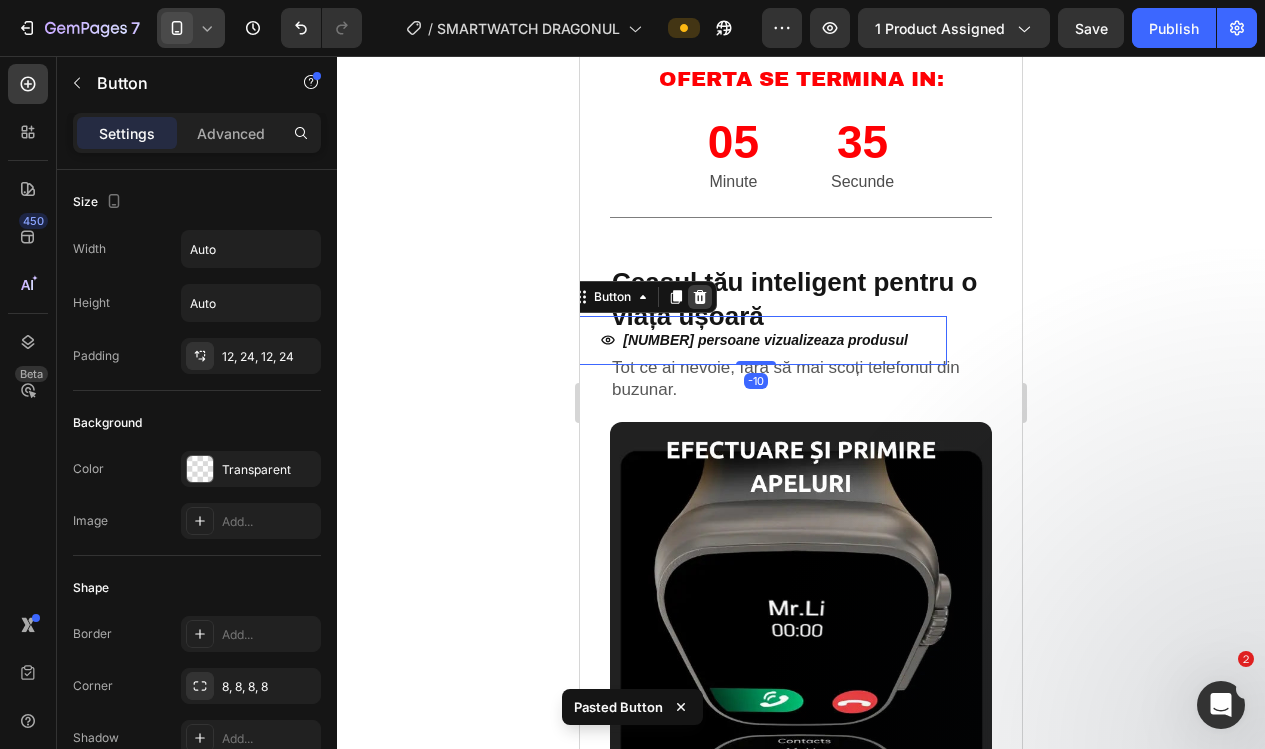 click at bounding box center (700, 297) 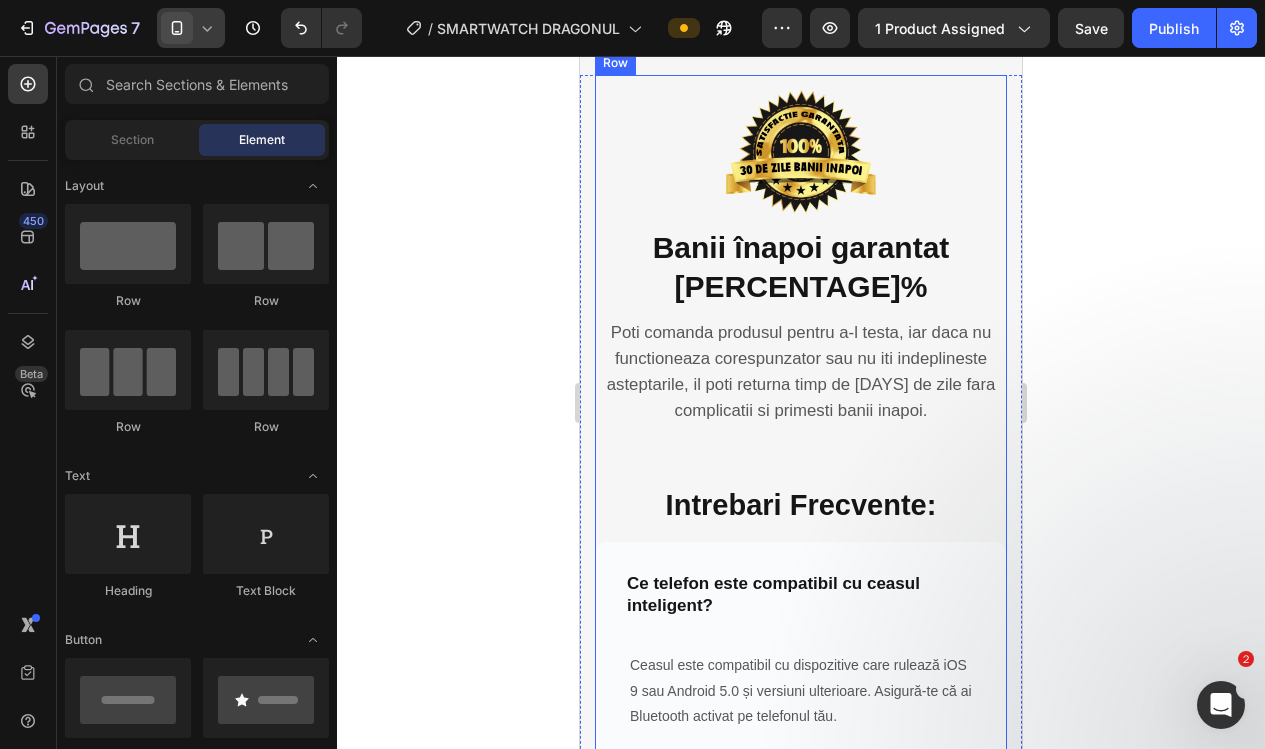 scroll, scrollTop: 3985, scrollLeft: 0, axis: vertical 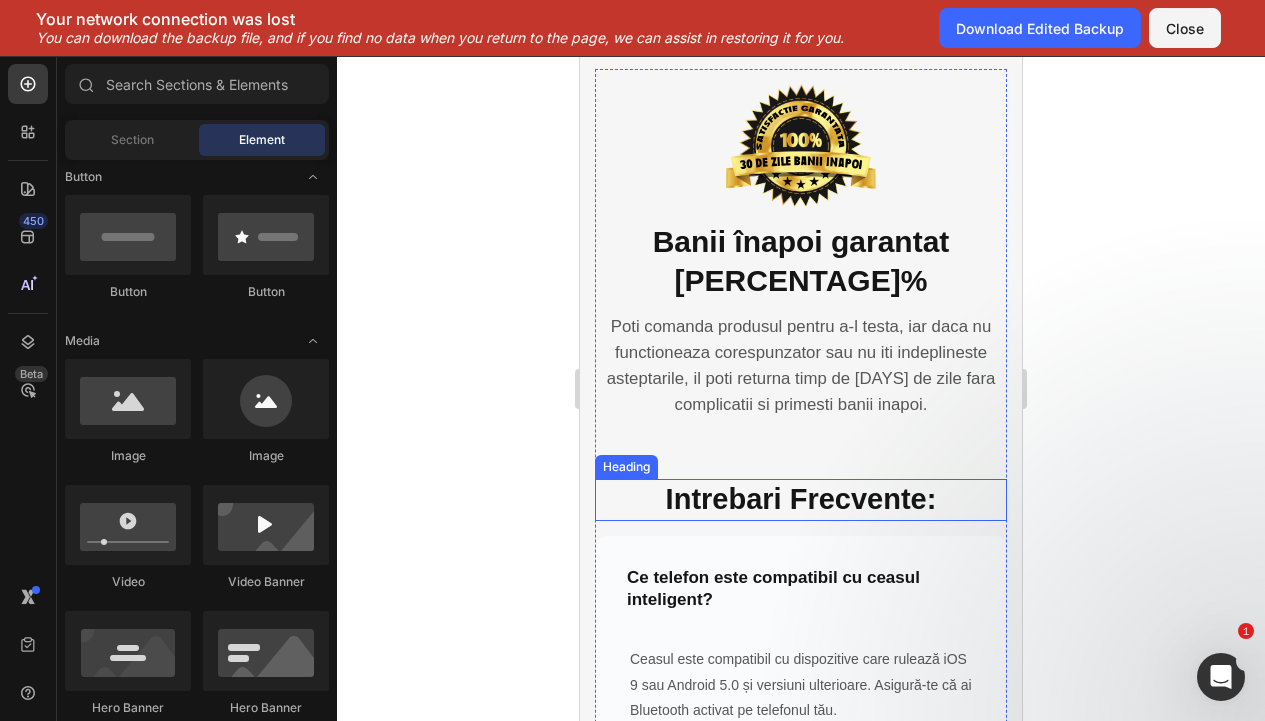 click on "Intrebari Frecvente:" at bounding box center [801, 500] 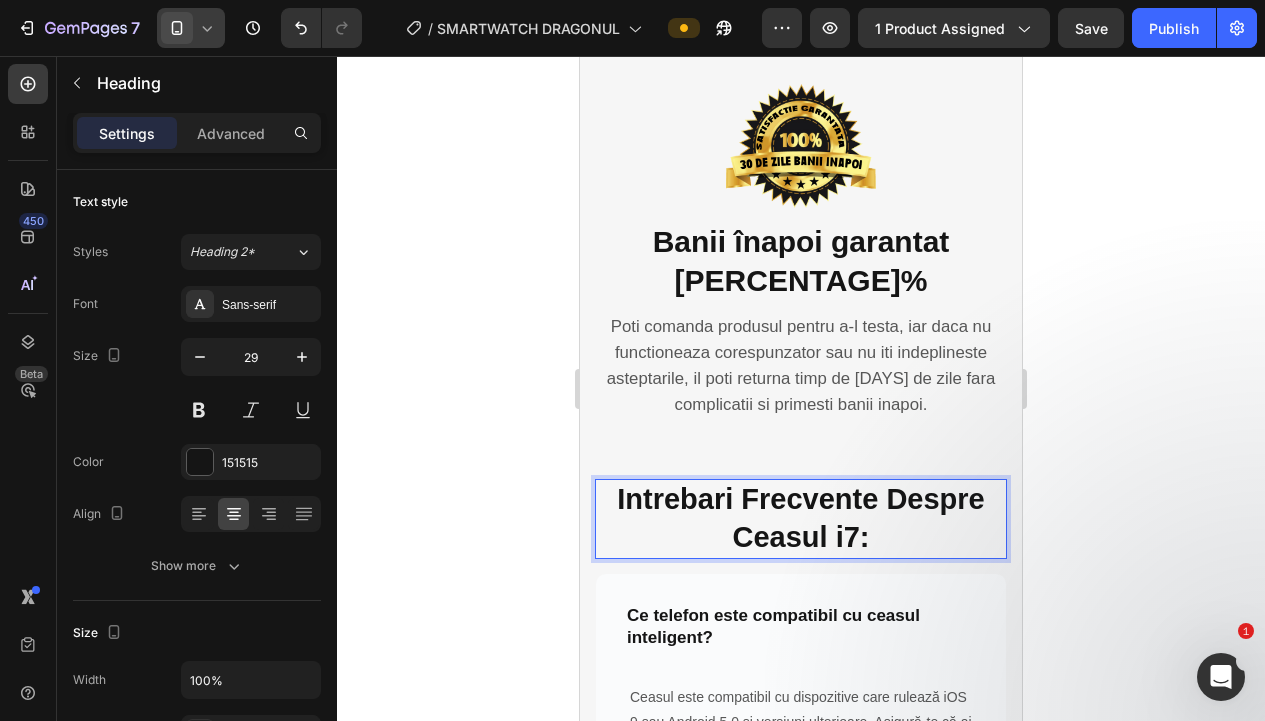 click 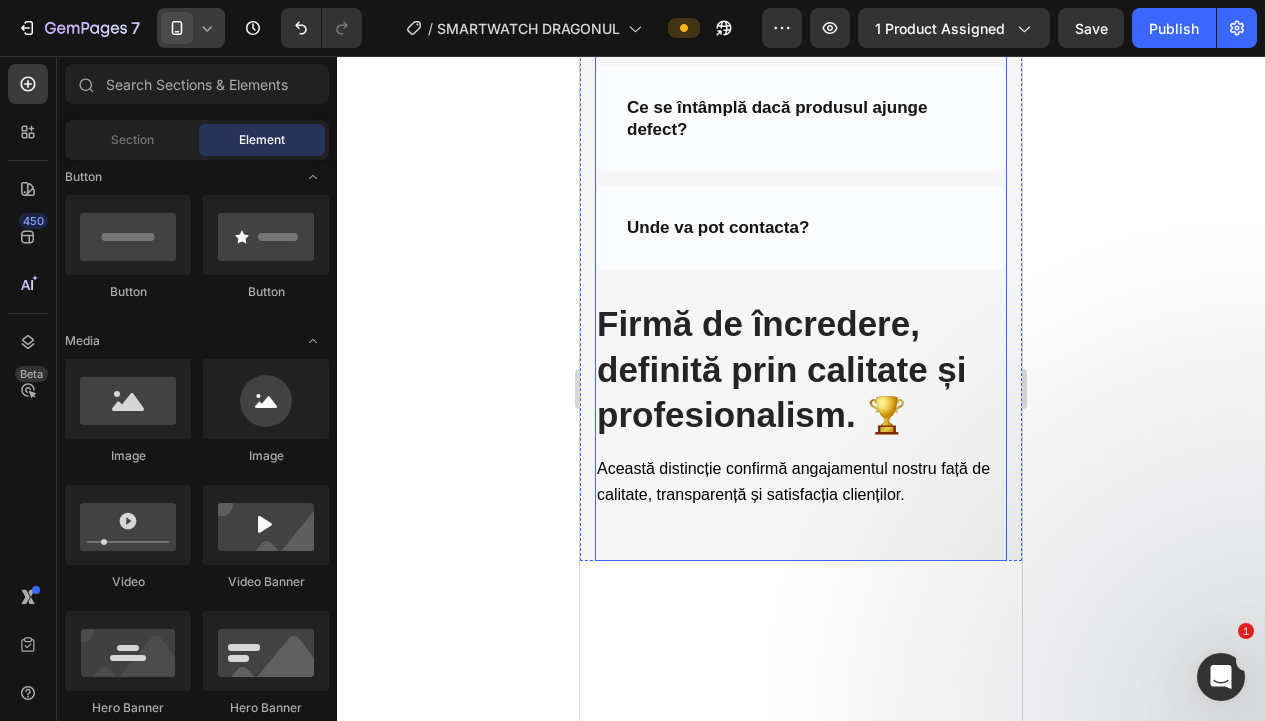 scroll, scrollTop: 5118, scrollLeft: 0, axis: vertical 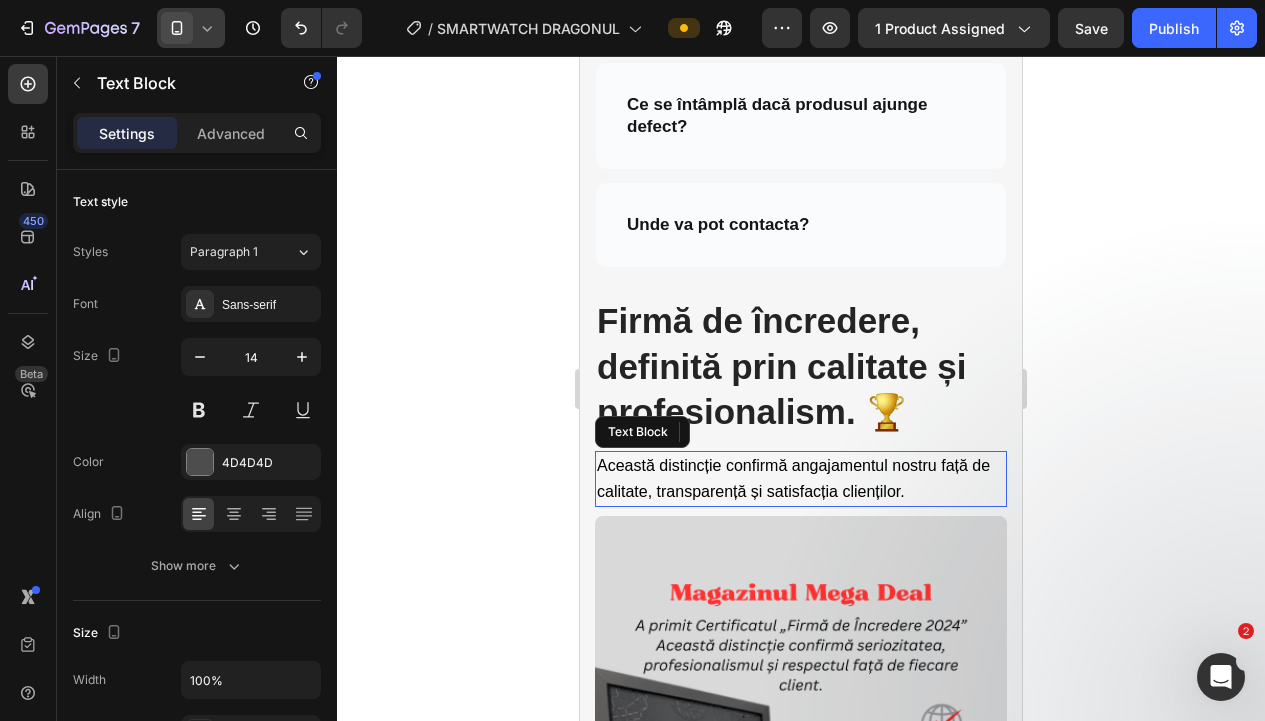 click on "Această distincție confirmă angajamentul nostru față de calitate, transparență și satisfacția clienților." at bounding box center (801, 479) 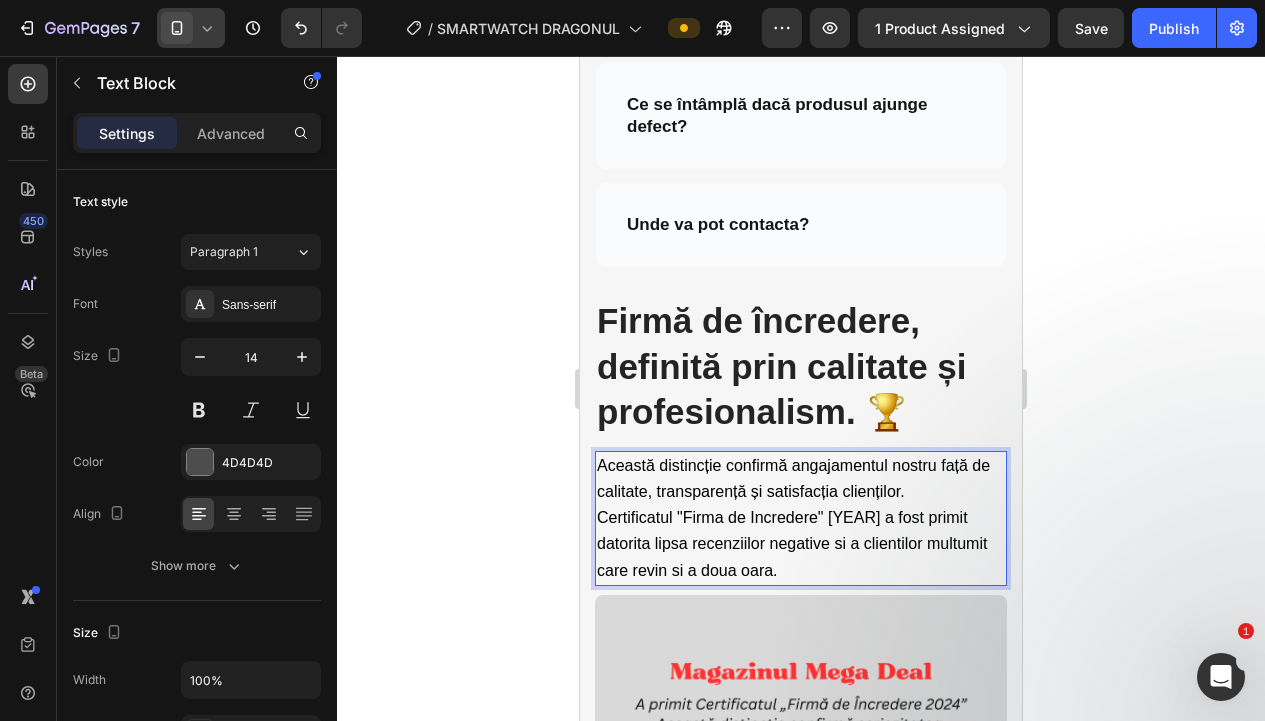 click 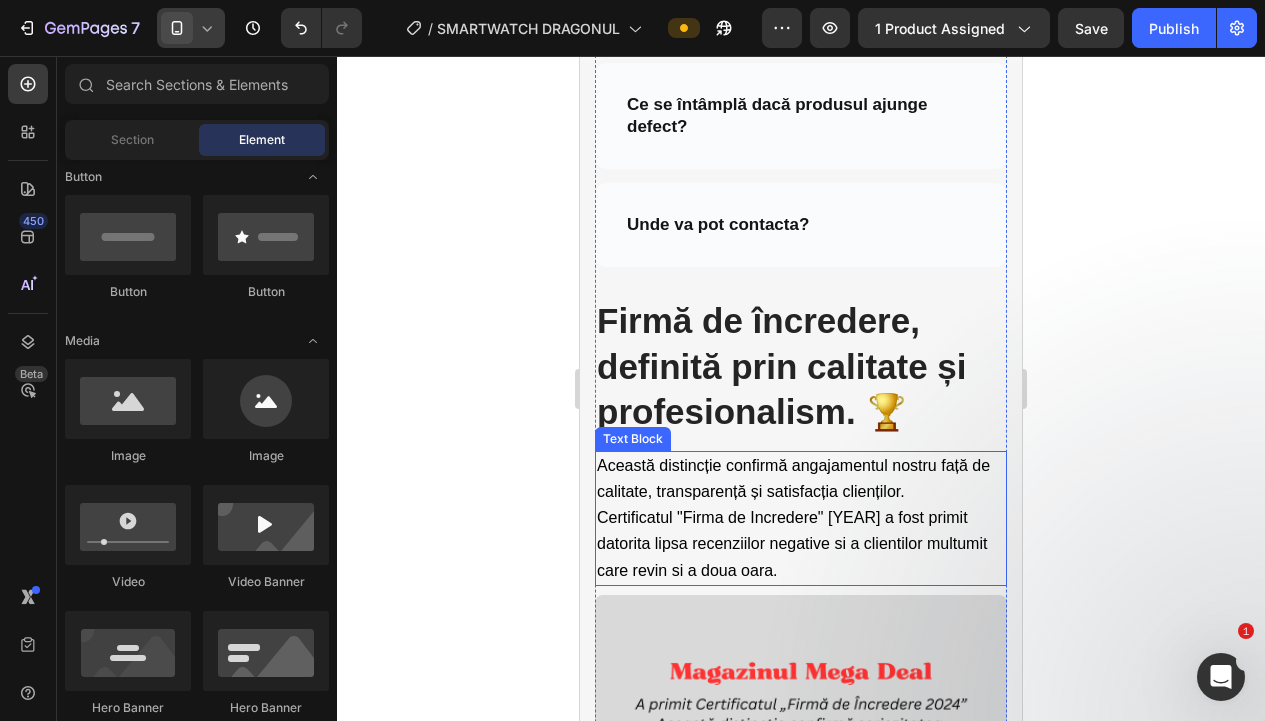click on "Certificatul "Firma de Incredere" [YEAR] a fost primit datorita lipsa recenziilor negative si a clientilor multumit care revin si a doua oara." at bounding box center (792, 543) 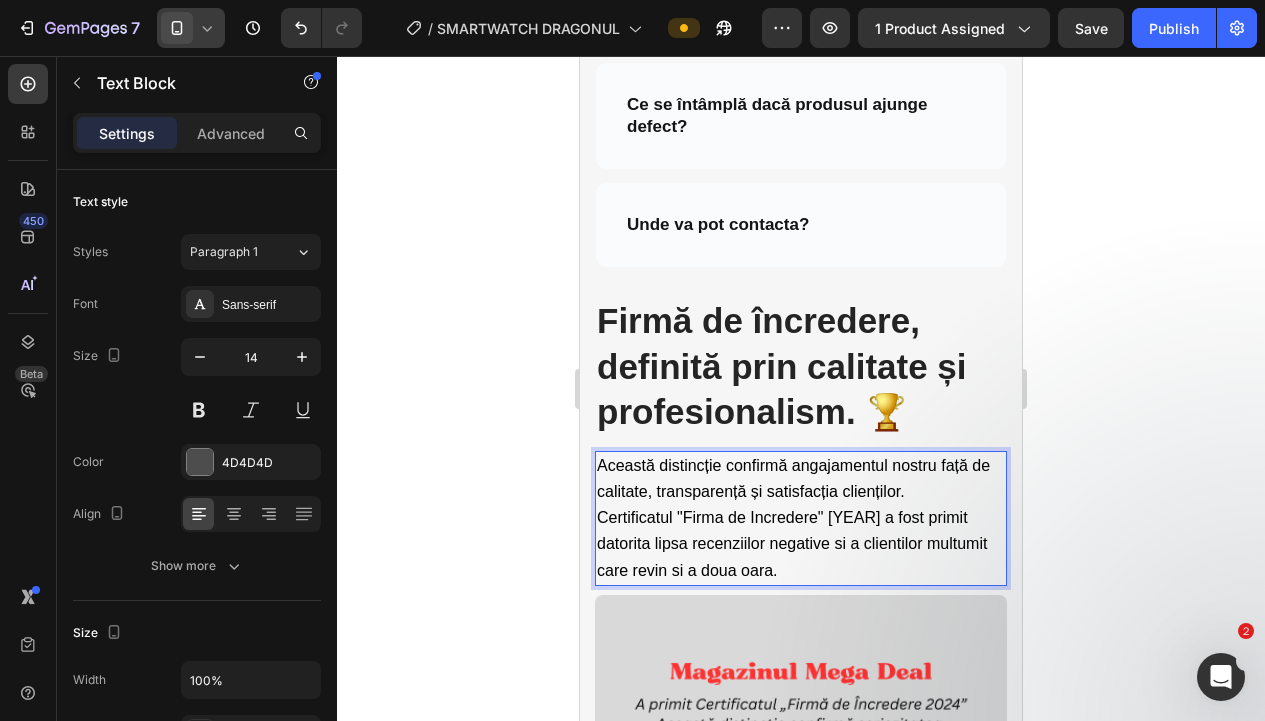 click on "Certificatul "Firma de Incredere" [YEAR] a fost primit datorita lipsa recenziilor negative si a clientilor multumit care revin si a doua oara." at bounding box center [792, 543] 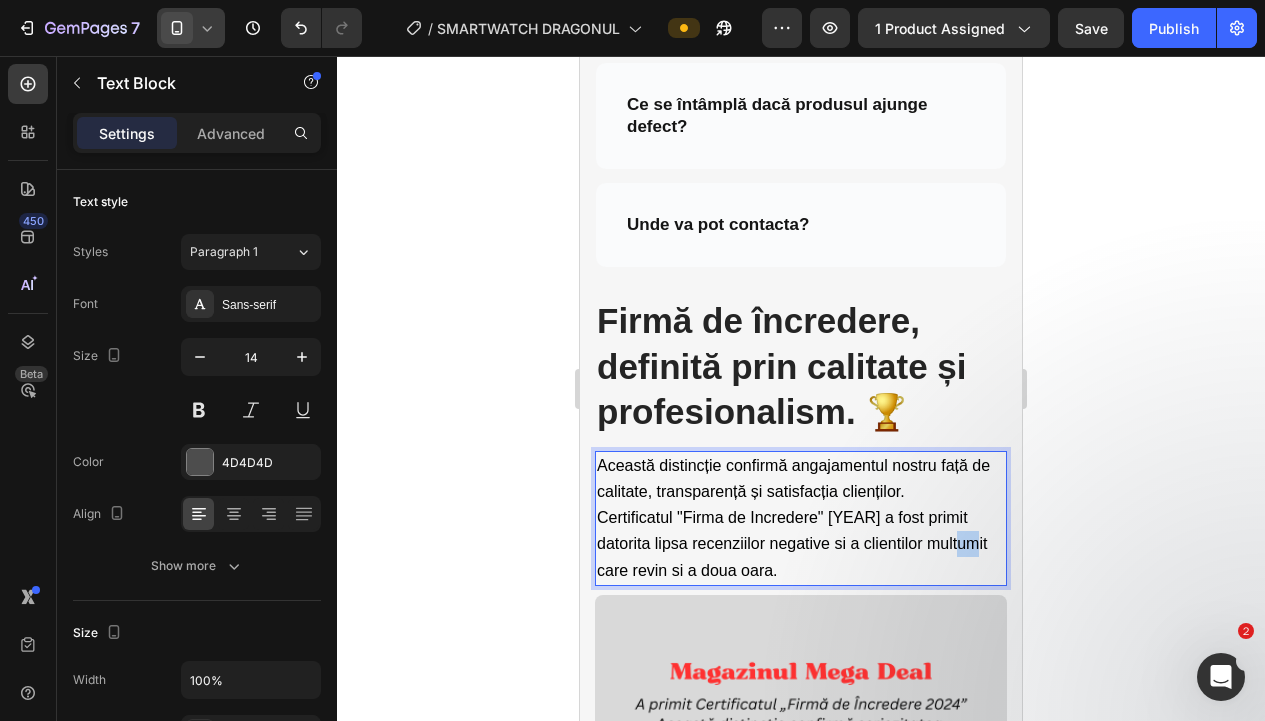 click on "Certificatul "Firma de Incredere" [YEAR] a fost primit datorita lipsa recenziilor negative si a clientilor multumit care revin si a doua oara." at bounding box center (792, 543) 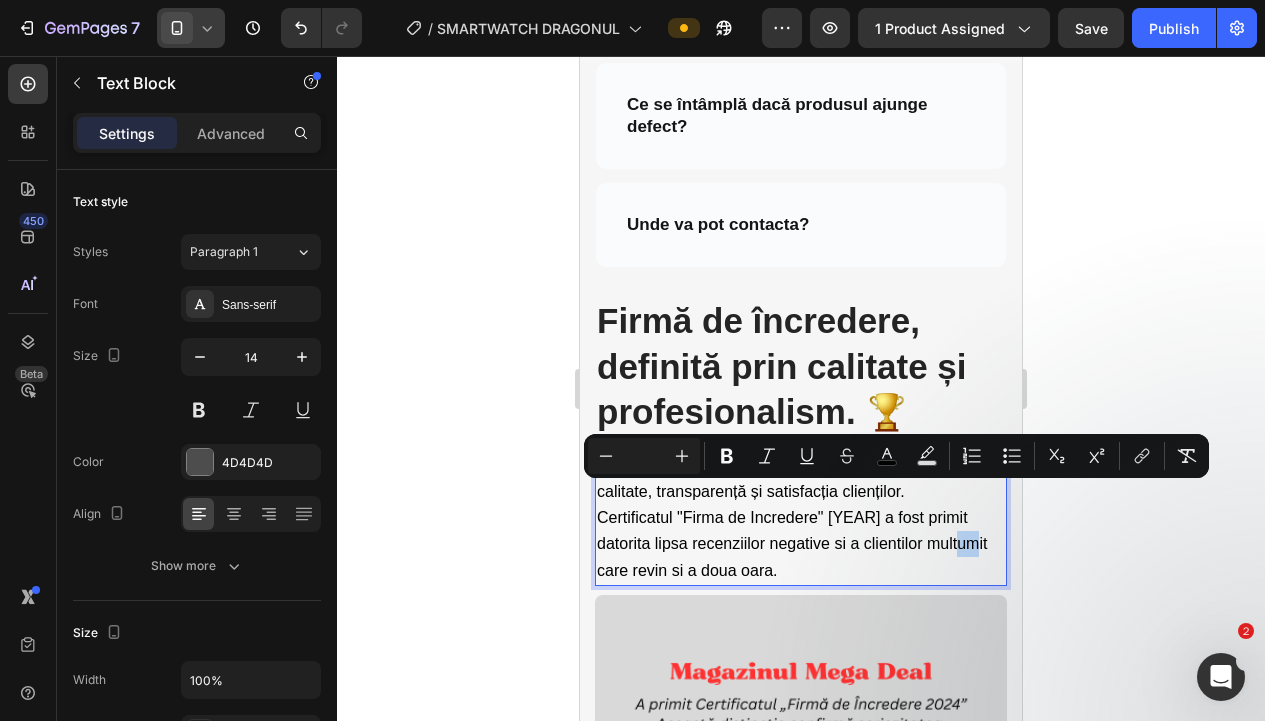 click on "Certificatul "Firma de Incredere" [YEAR] a fost primit datorita lipsa recenziilor negative si a clientilor multumit care revin si a doua oara." at bounding box center (792, 543) 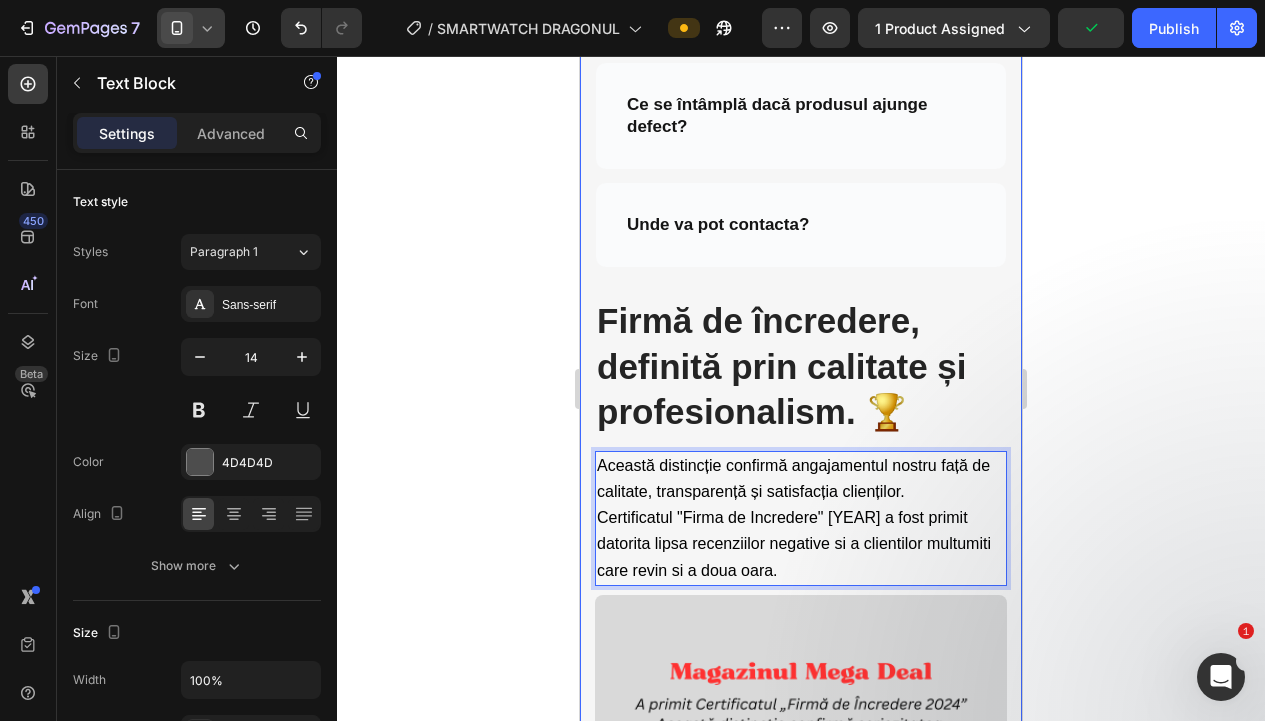 click 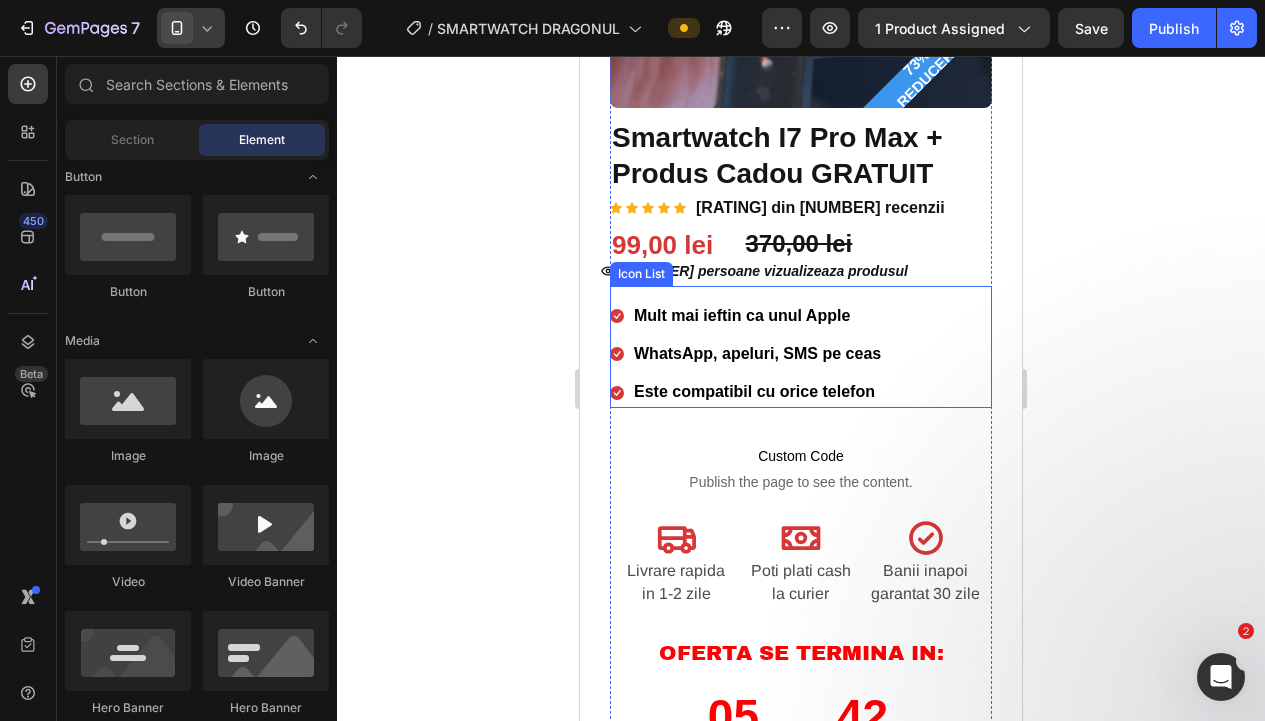 scroll, scrollTop: 442, scrollLeft: 0, axis: vertical 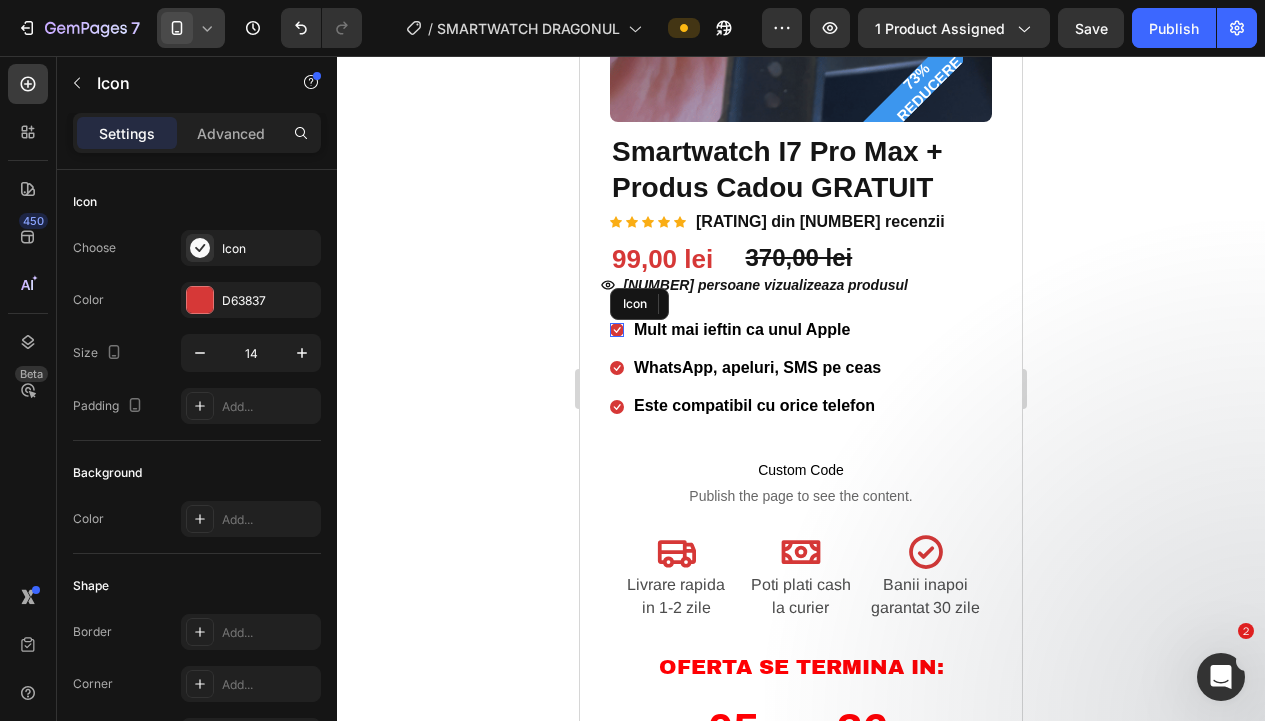 click on "Icon" at bounding box center (617, 330) 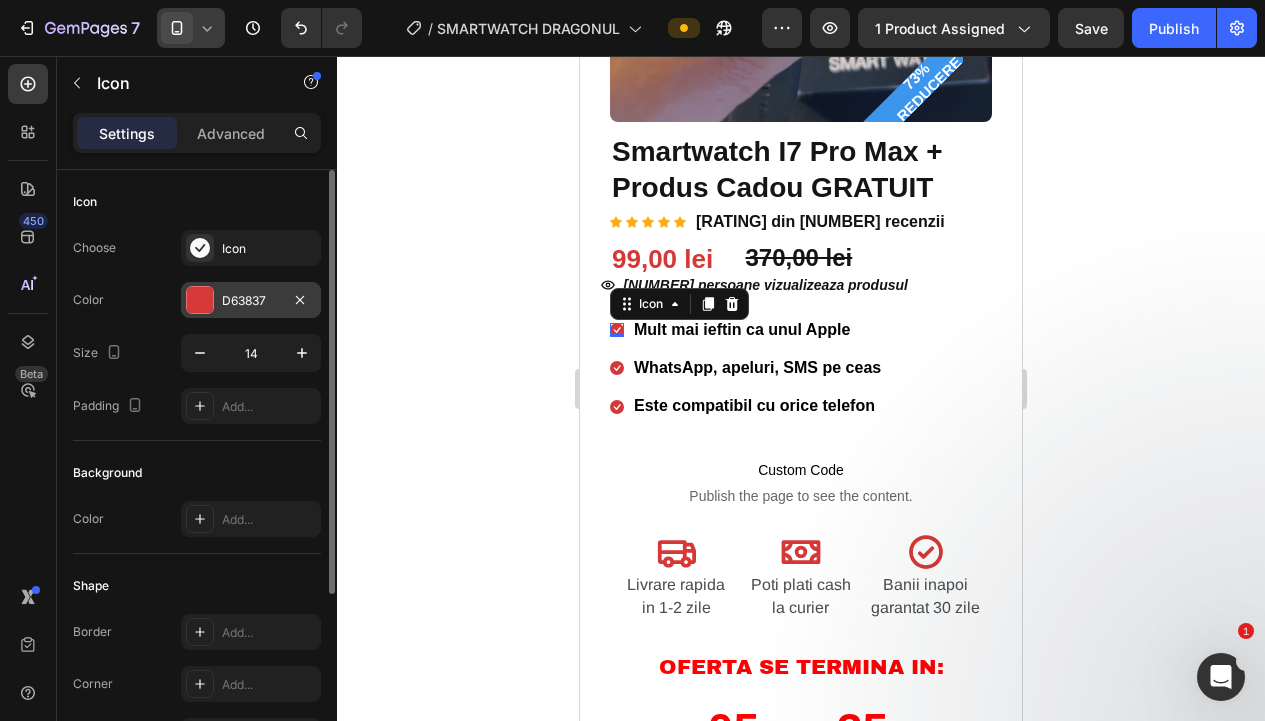 click at bounding box center (200, 300) 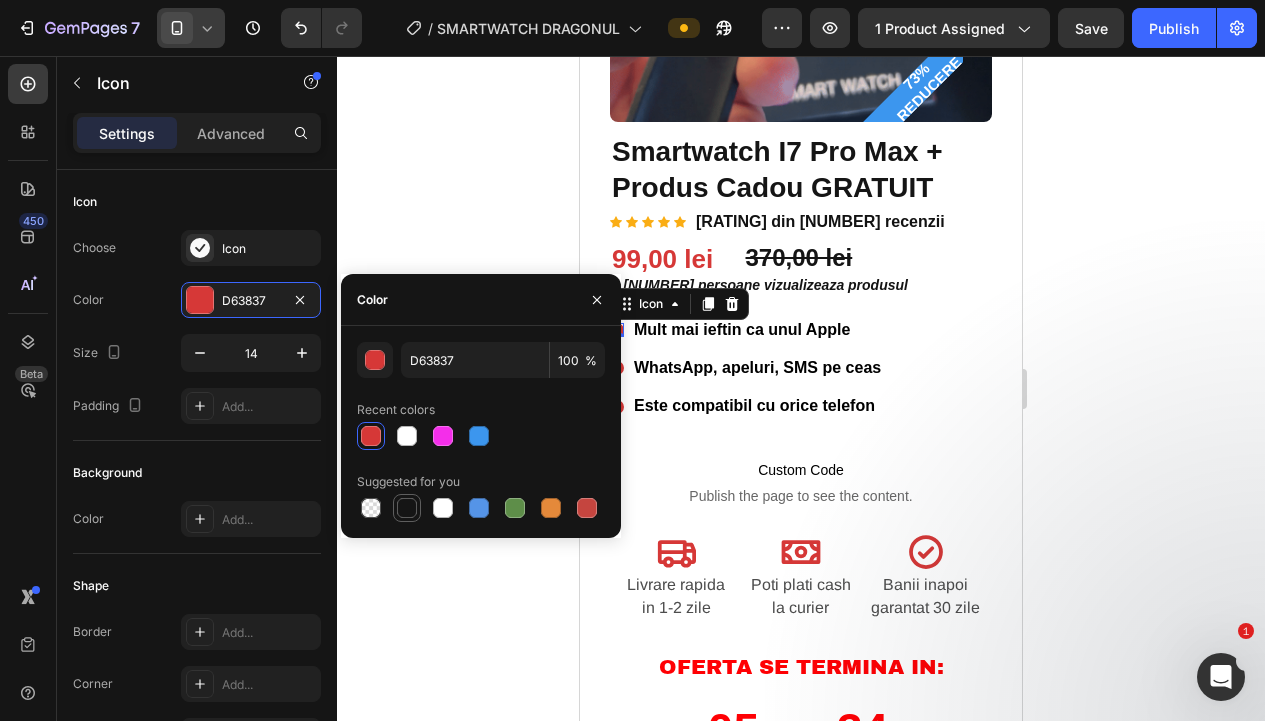click at bounding box center [407, 508] 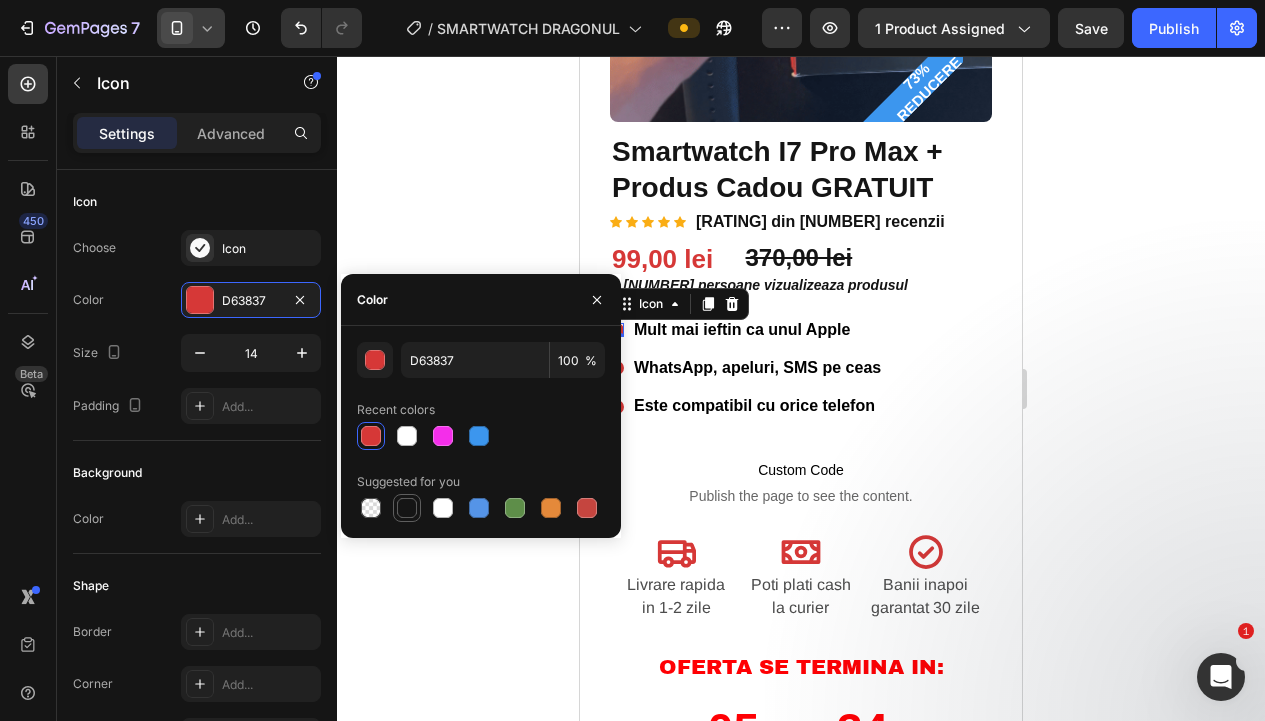 type on "151515" 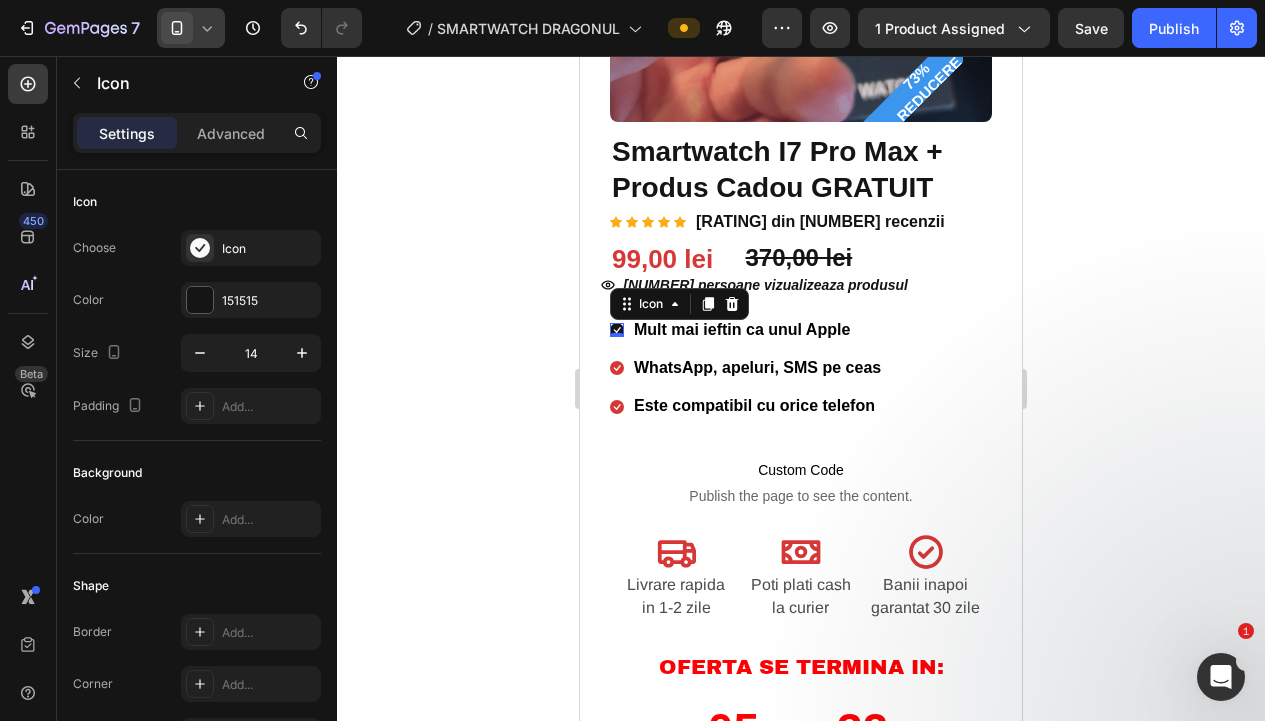 click 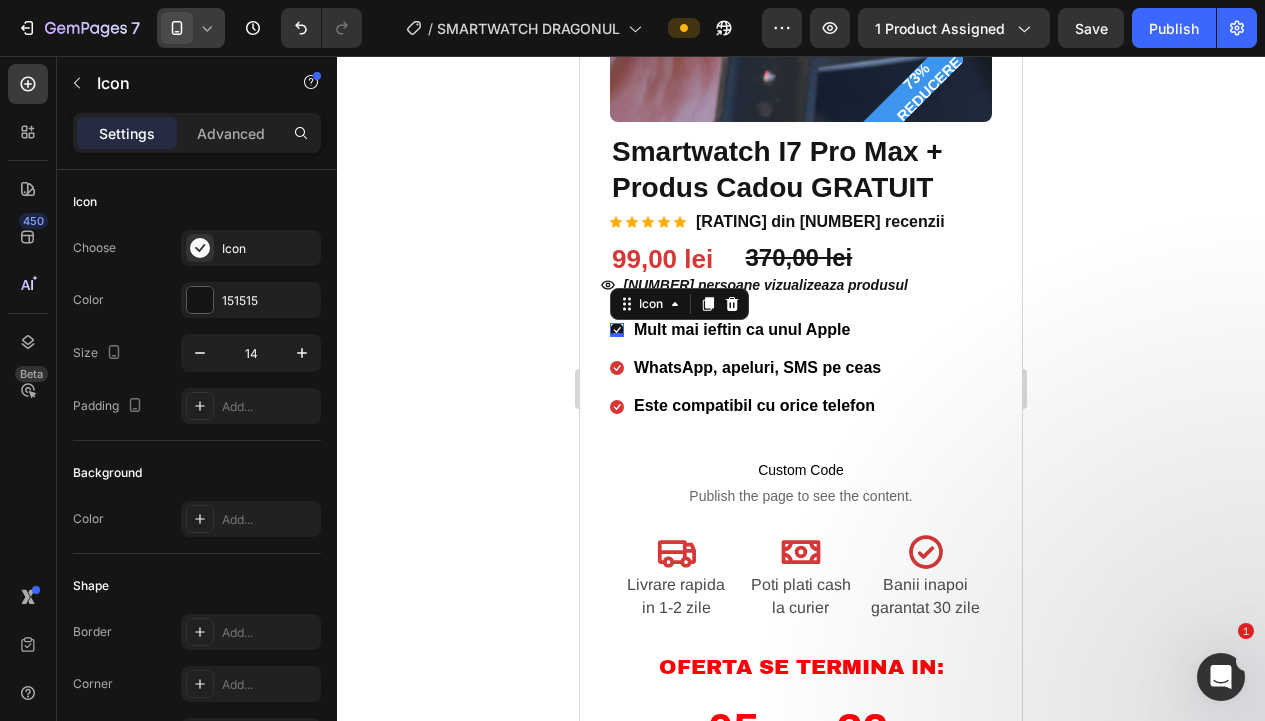 click 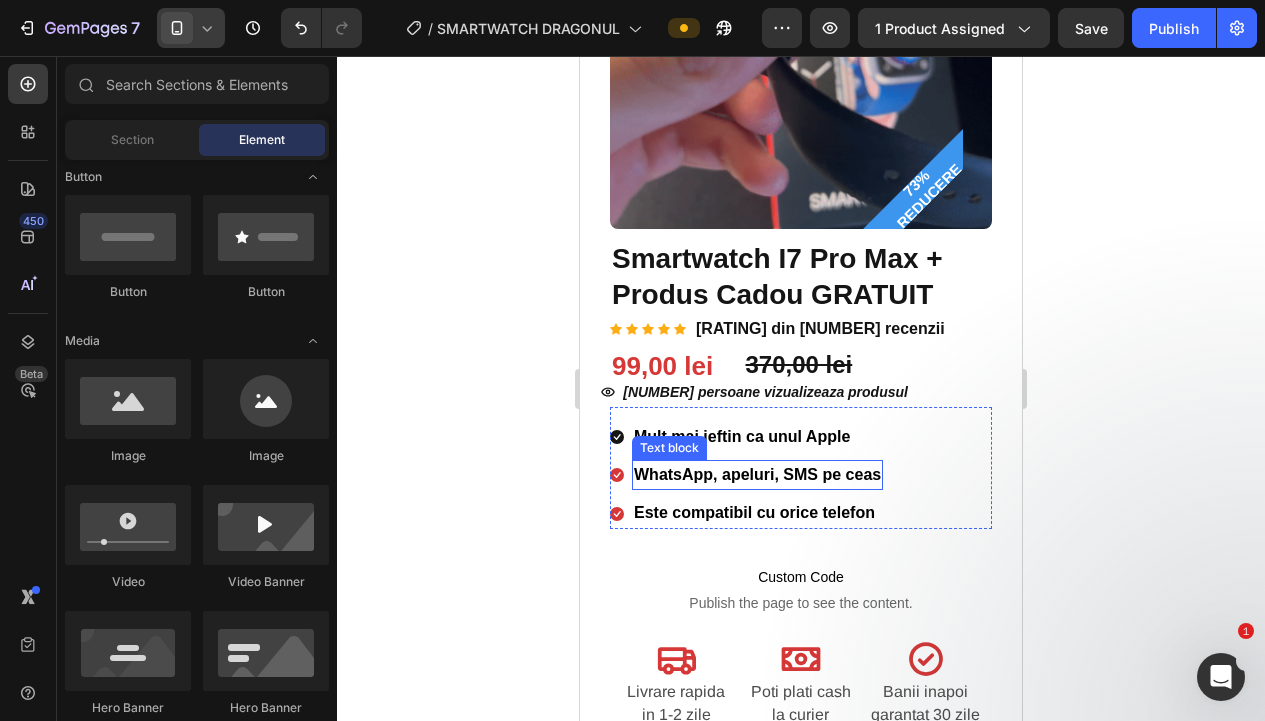 scroll, scrollTop: 326, scrollLeft: 0, axis: vertical 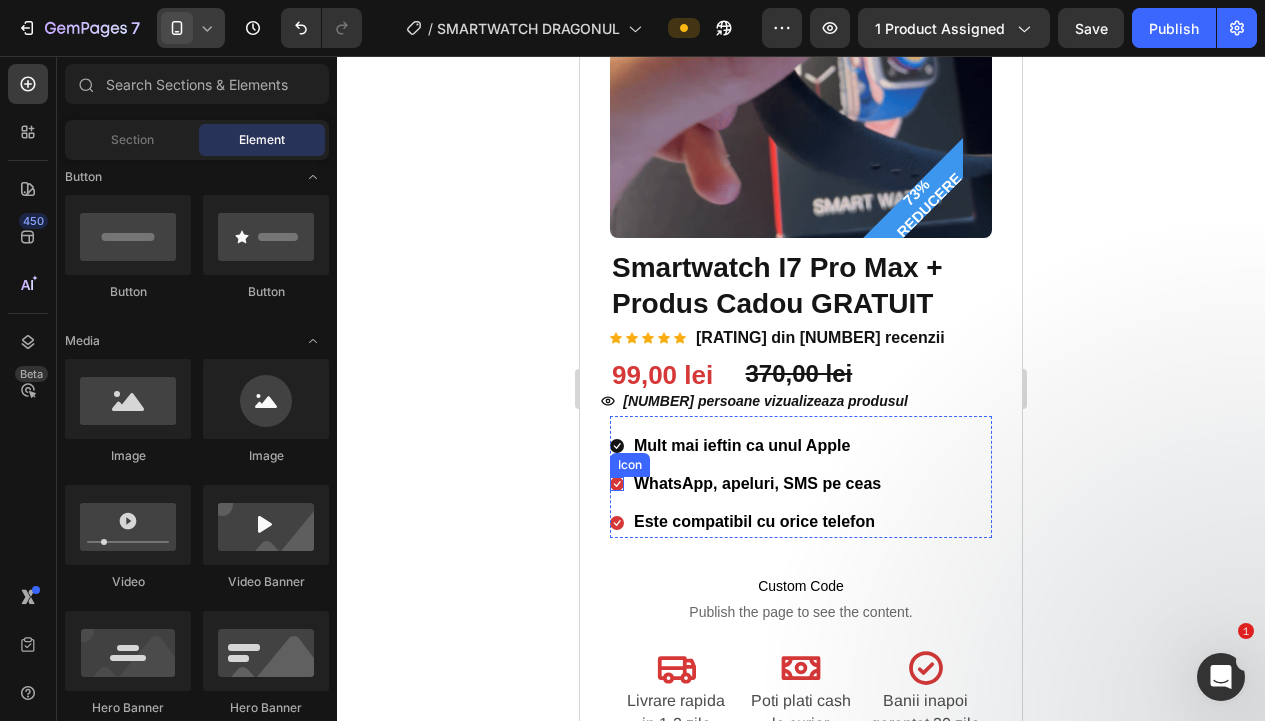 click on "Icon" at bounding box center (617, 484) 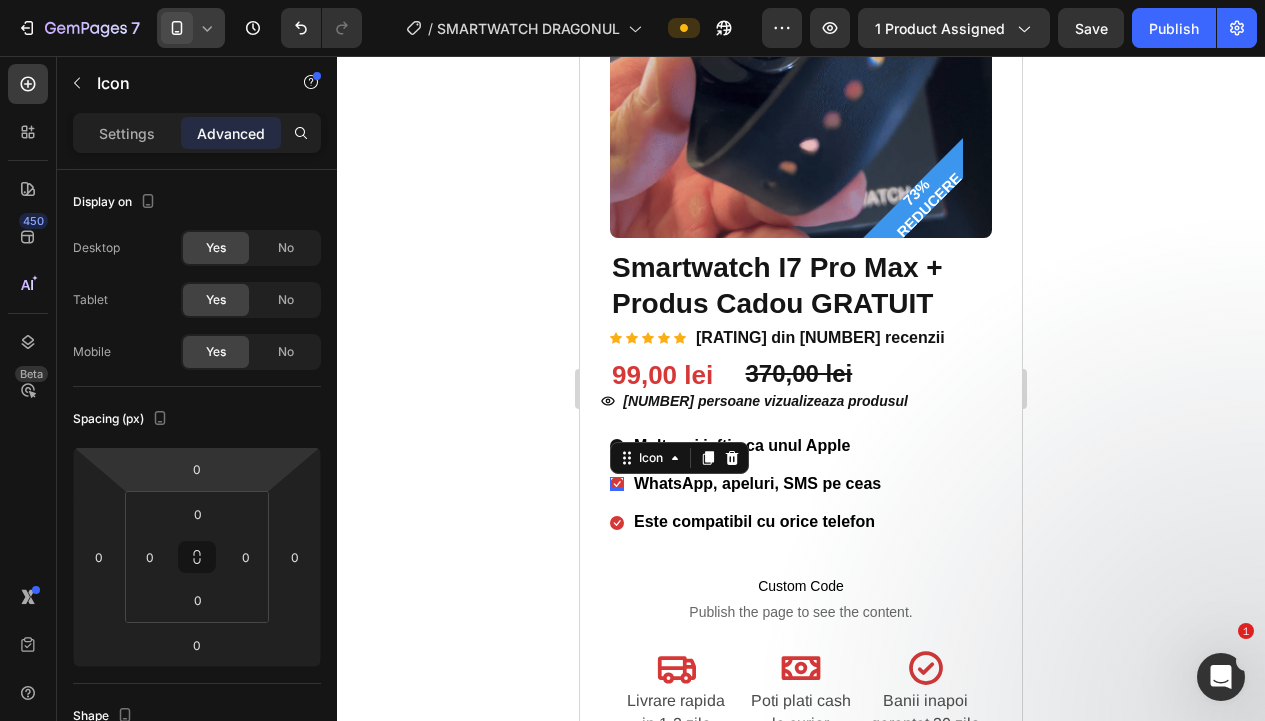 drag, startPoint x: 376, startPoint y: 380, endPoint x: 472, endPoint y: 404, distance: 98.95454 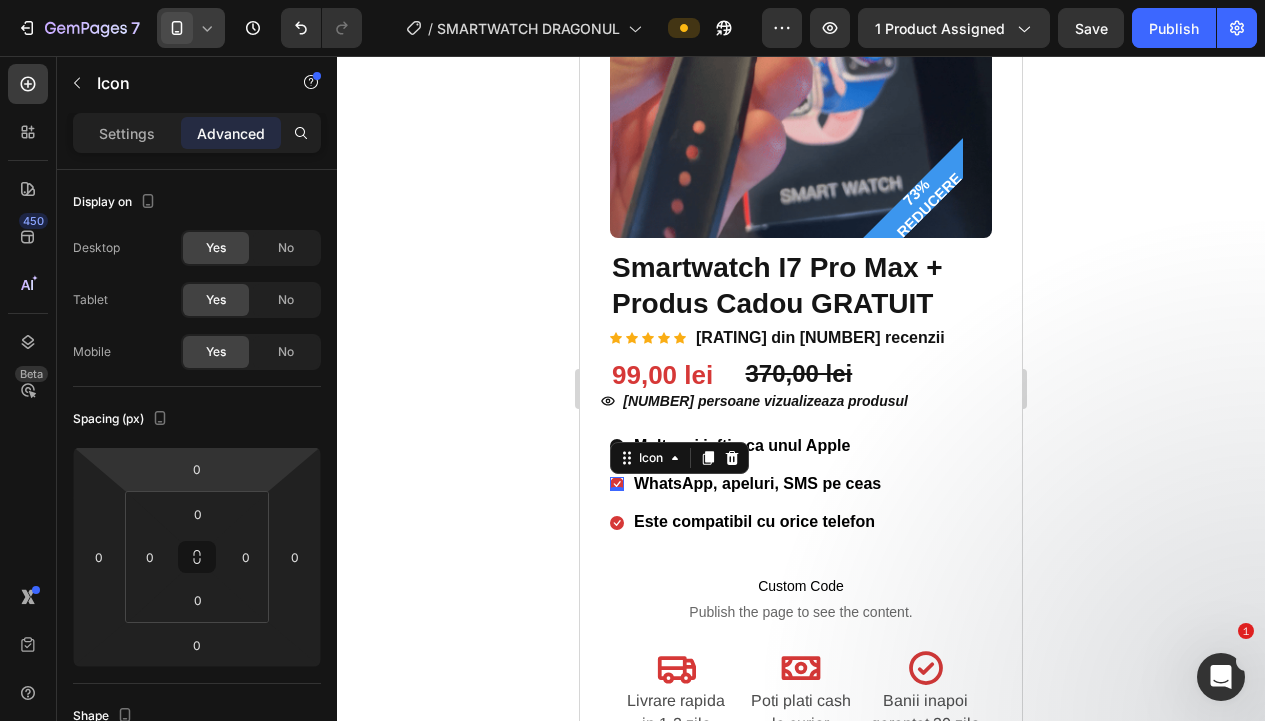 click 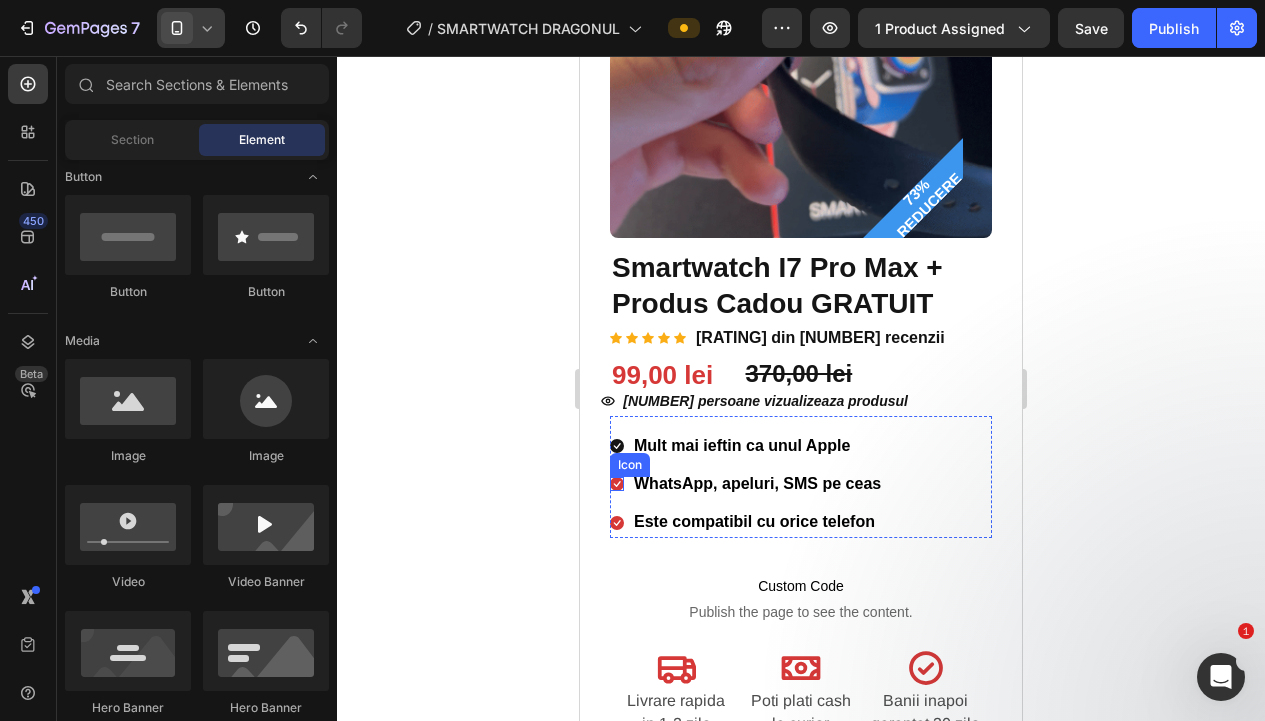 click 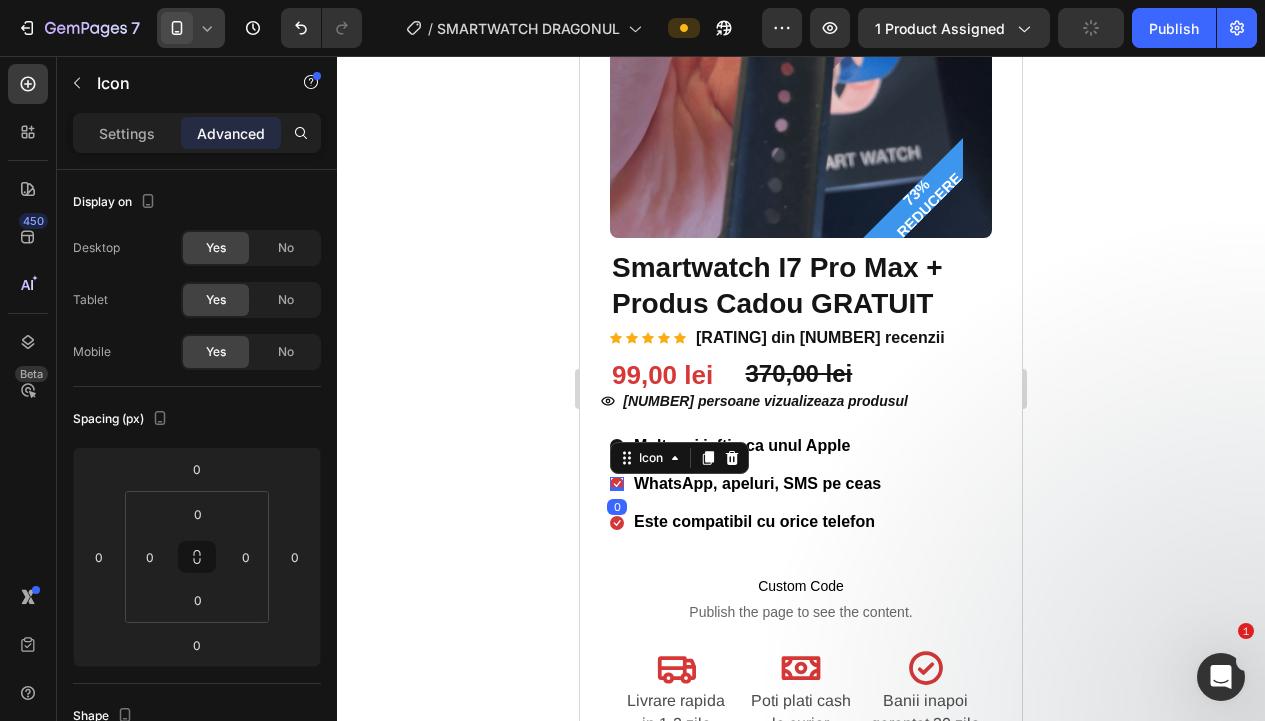 click on "Settings Advanced" at bounding box center (197, 133) 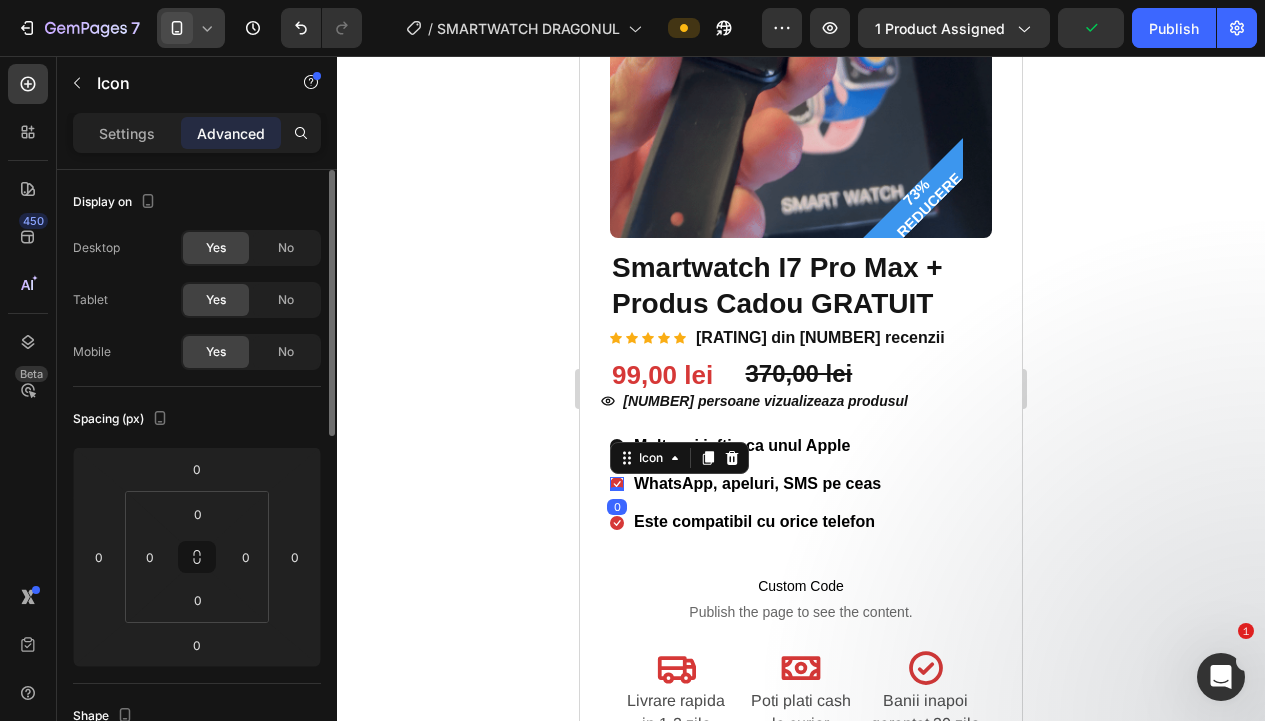 drag, startPoint x: 128, startPoint y: 131, endPoint x: 195, endPoint y: 223, distance: 113.81125 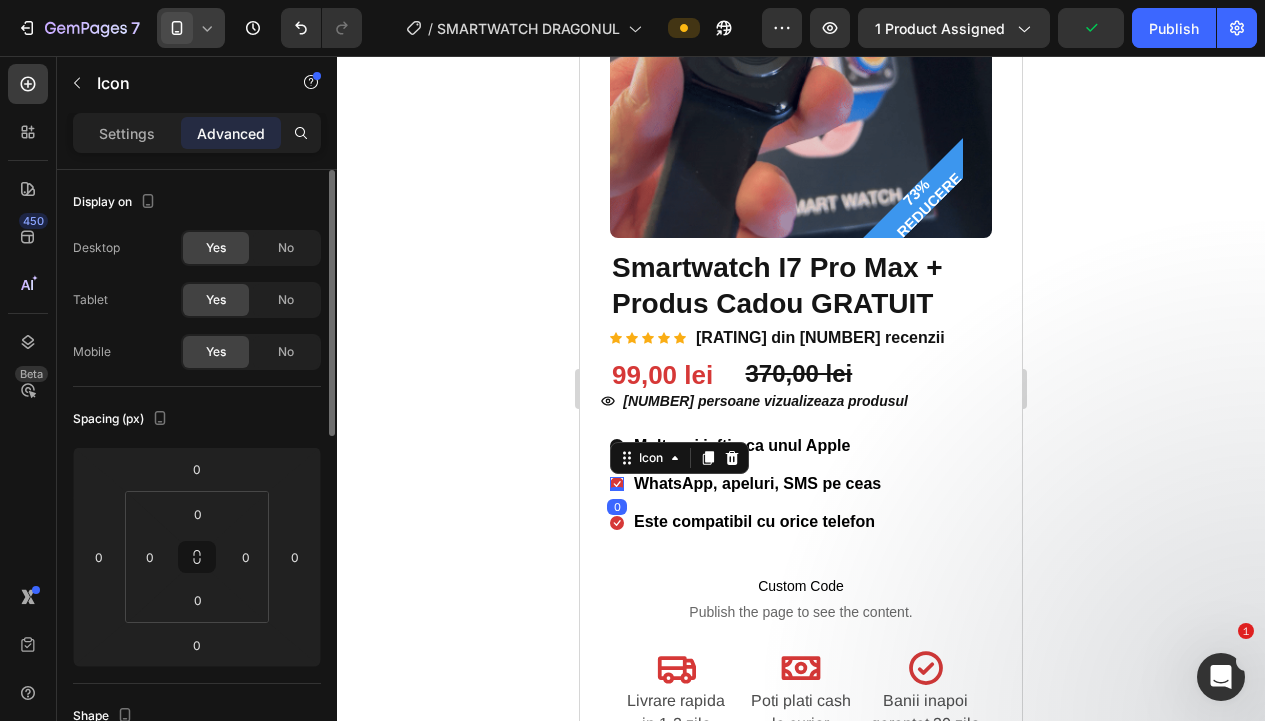 click on "Settings" at bounding box center (127, 133) 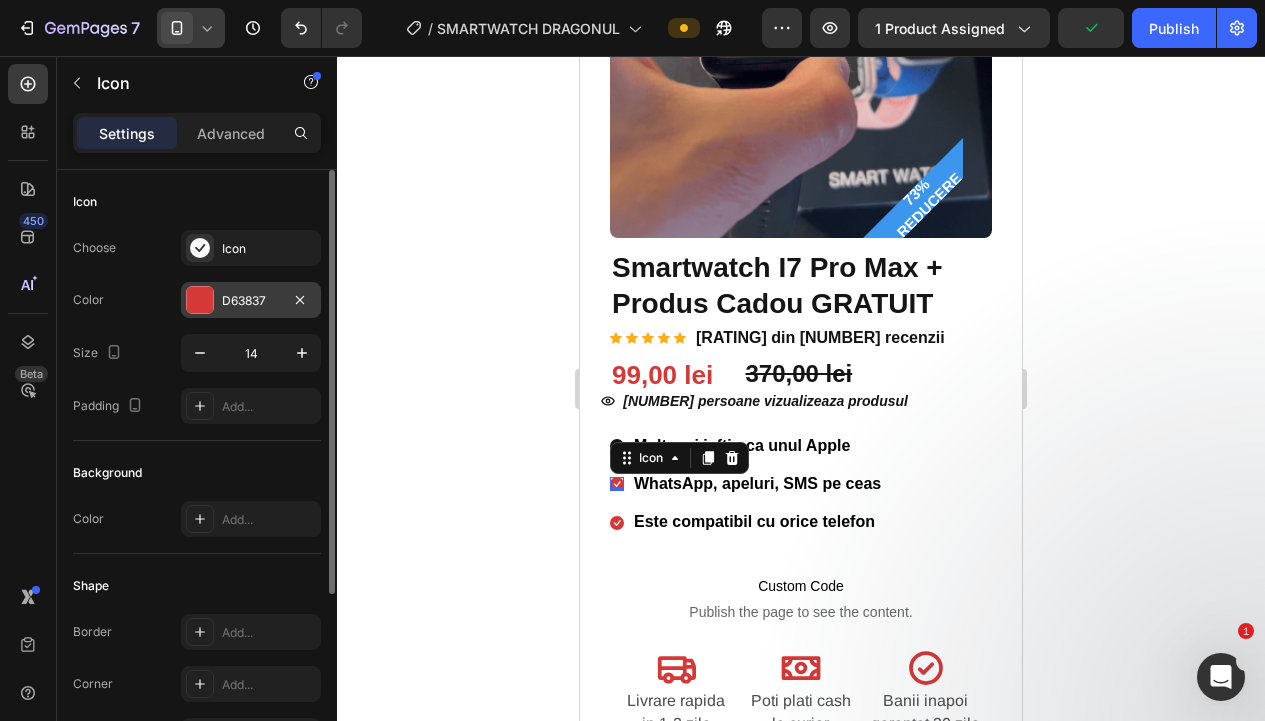 click at bounding box center [200, 300] 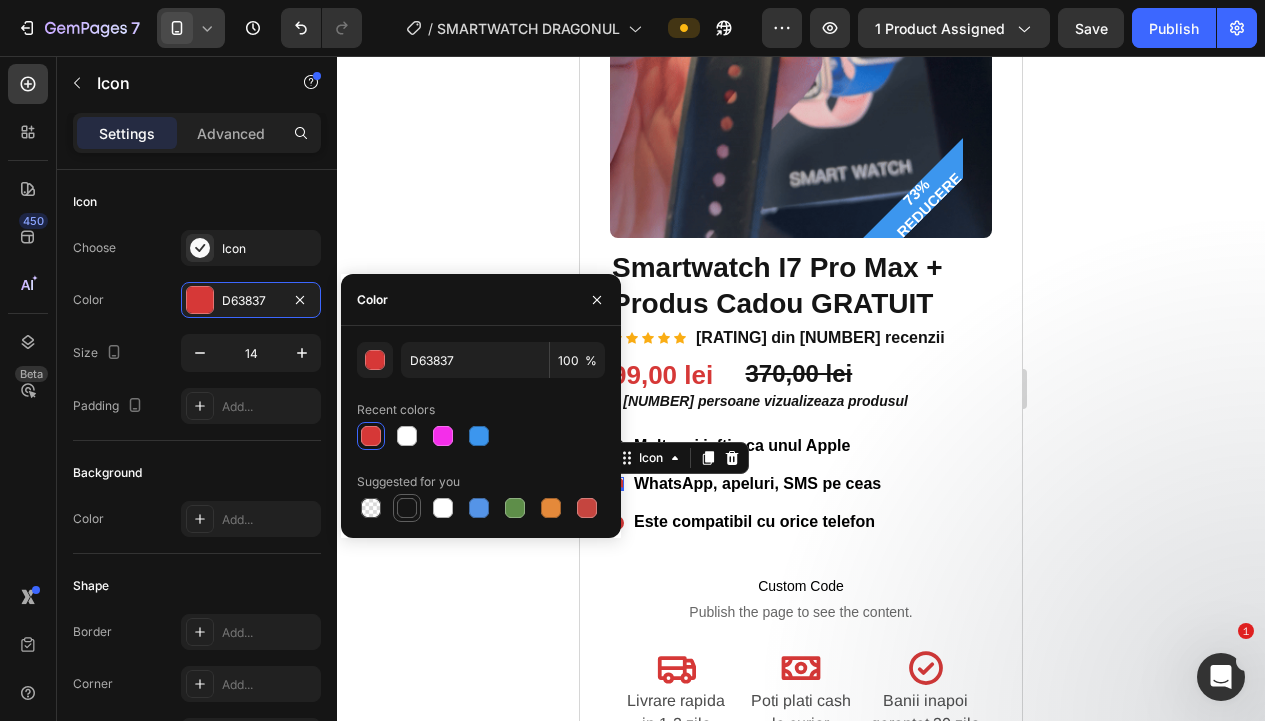 click at bounding box center [407, 508] 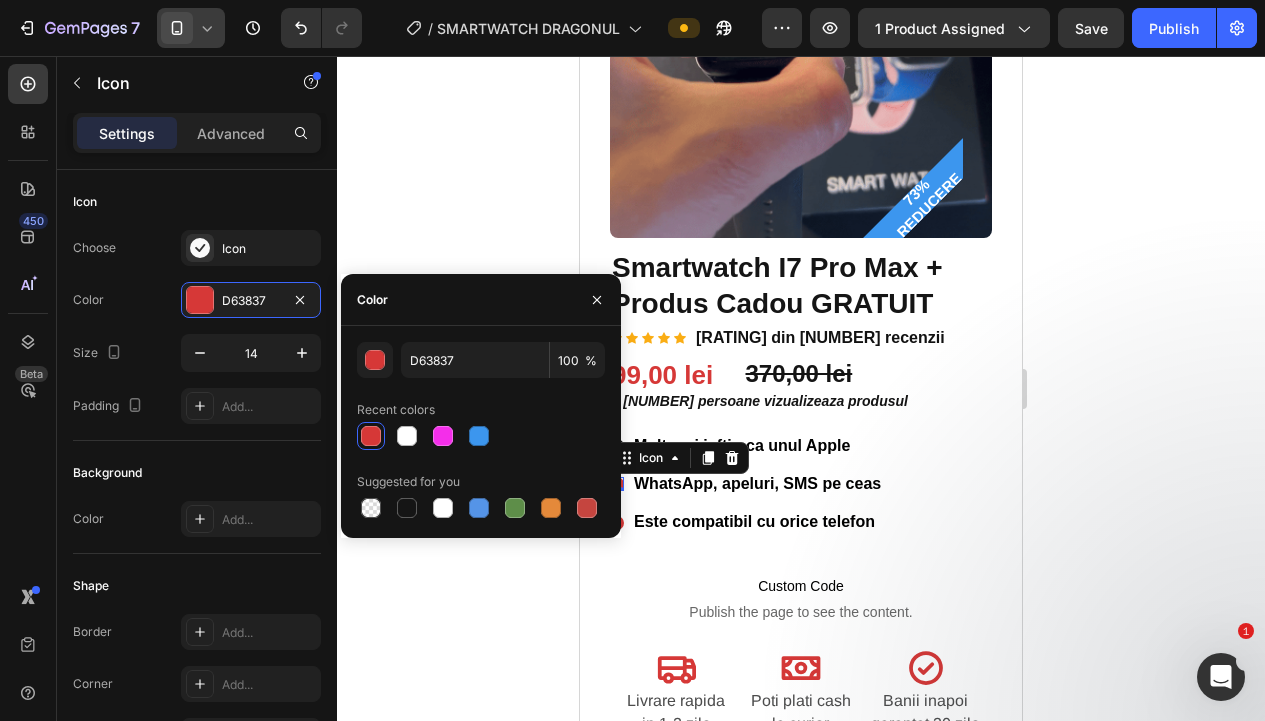 type on "151515" 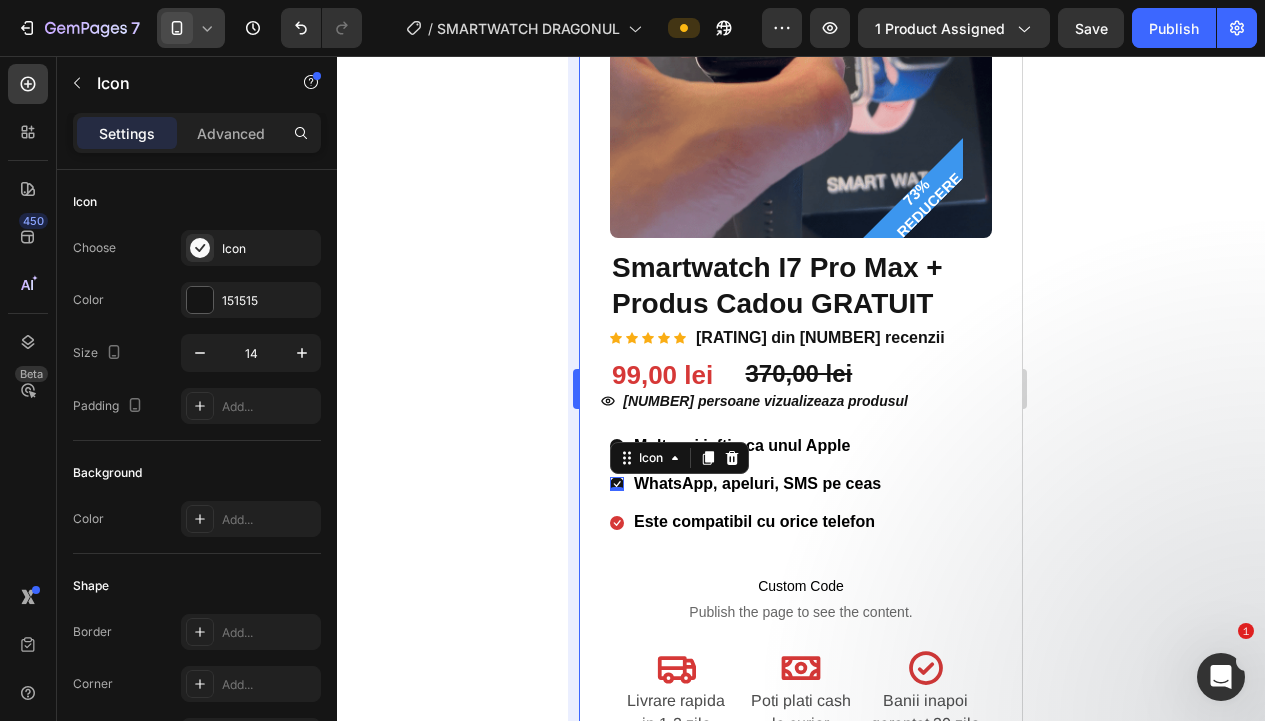 drag, startPoint x: 429, startPoint y: 630, endPoint x: 577, endPoint y: 566, distance: 161.24515 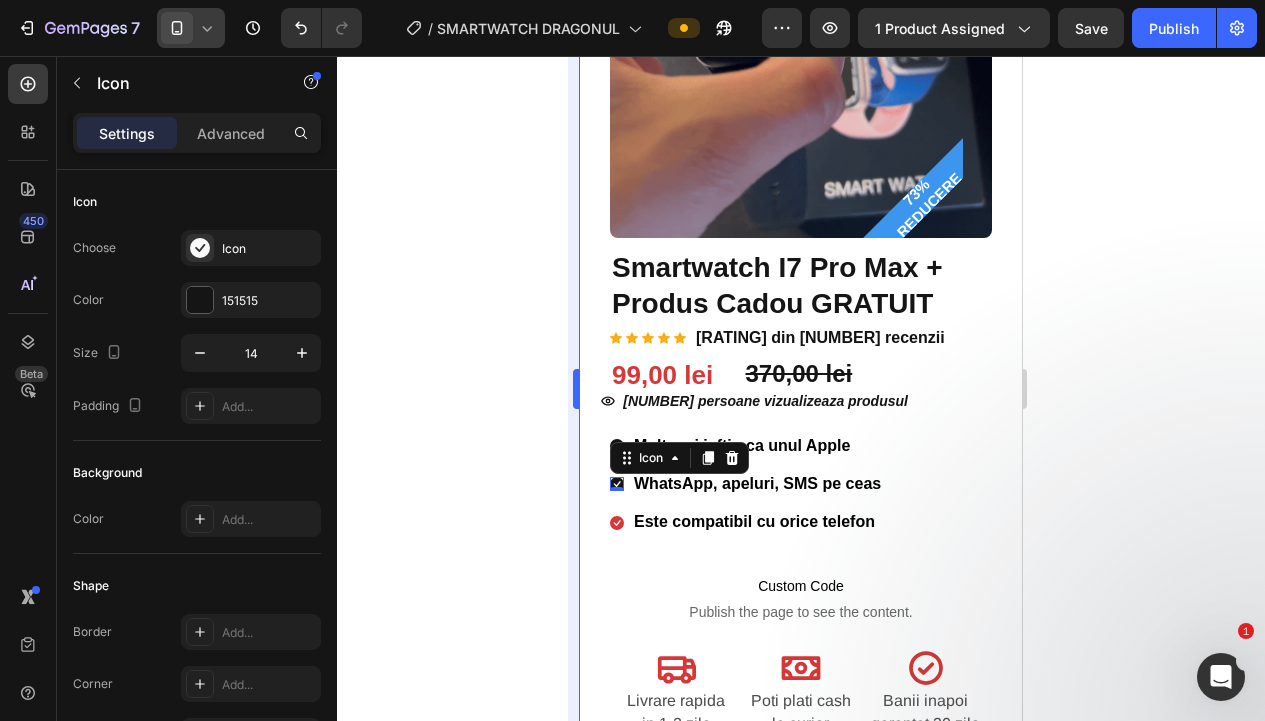 click 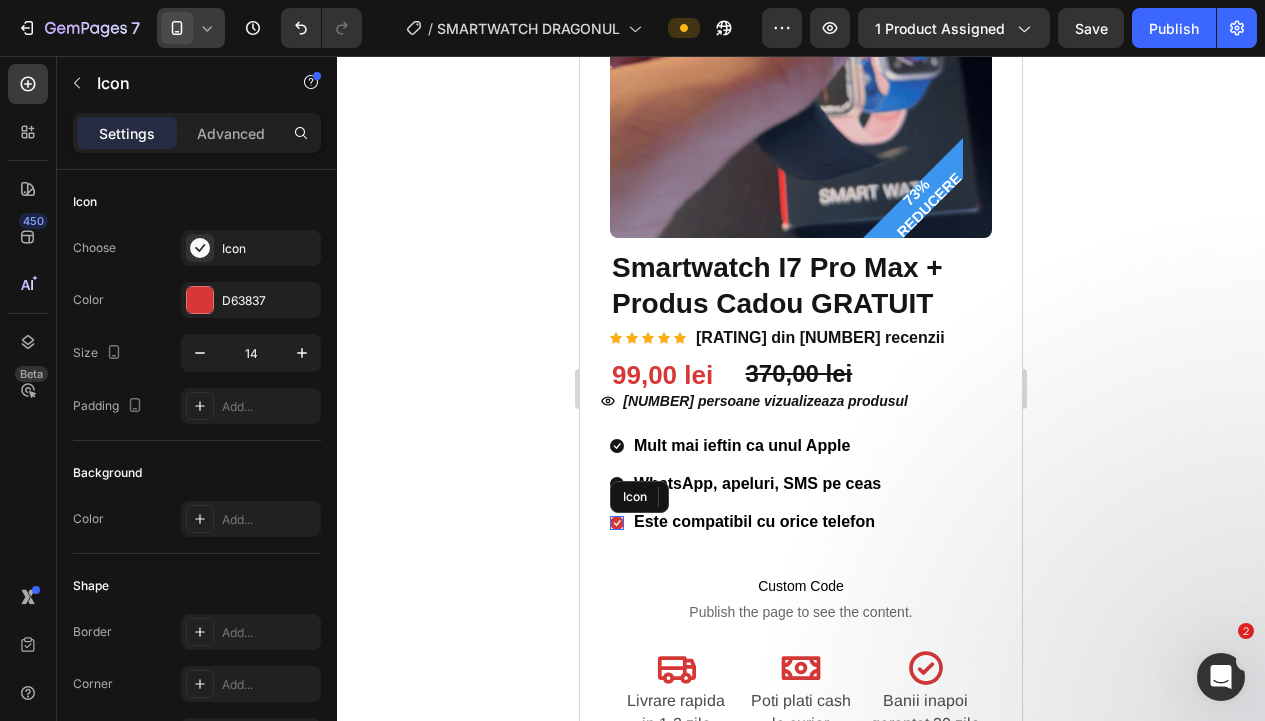 click on "Icon" at bounding box center [617, 523] 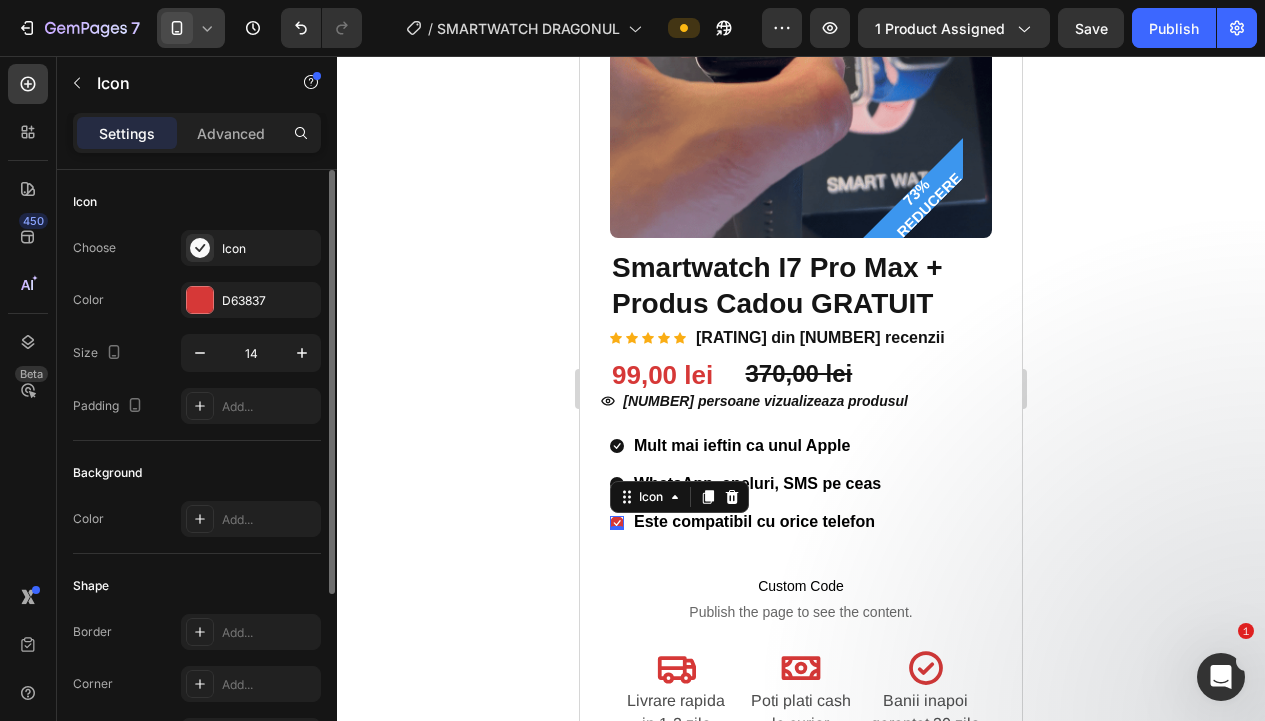 drag, startPoint x: 198, startPoint y: 304, endPoint x: 212, endPoint y: 385, distance: 82.20097 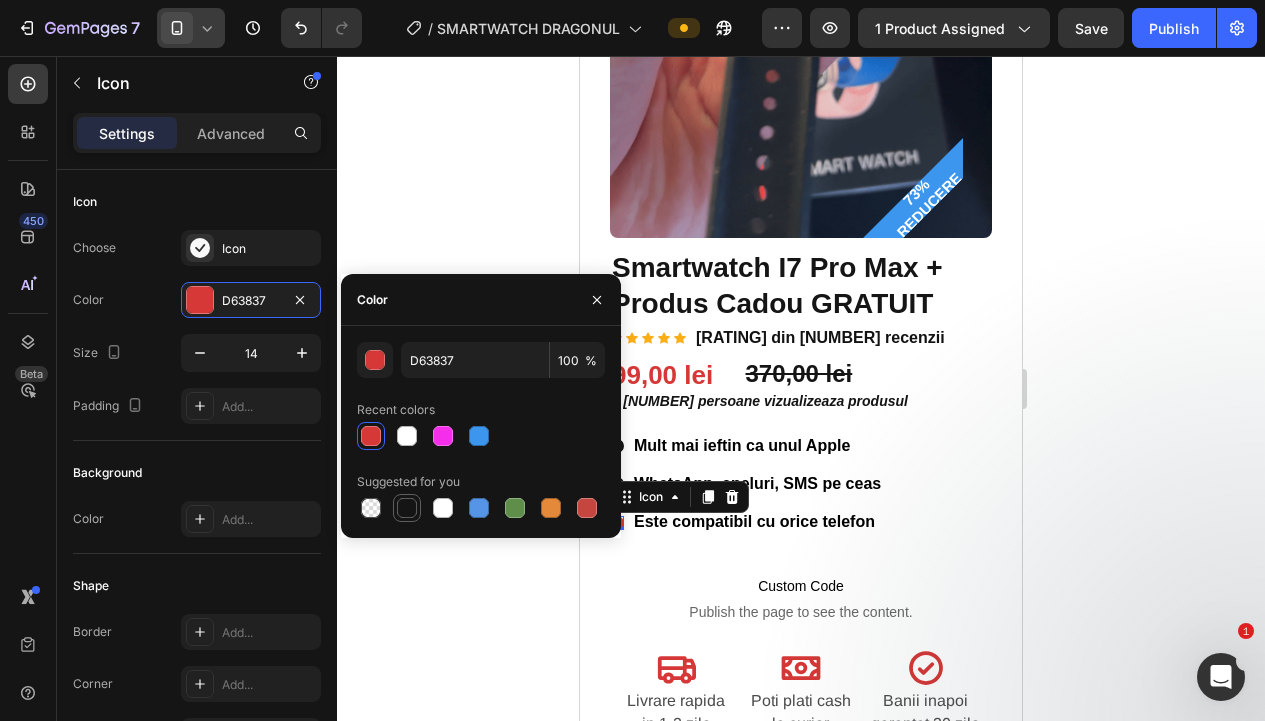 click at bounding box center [407, 508] 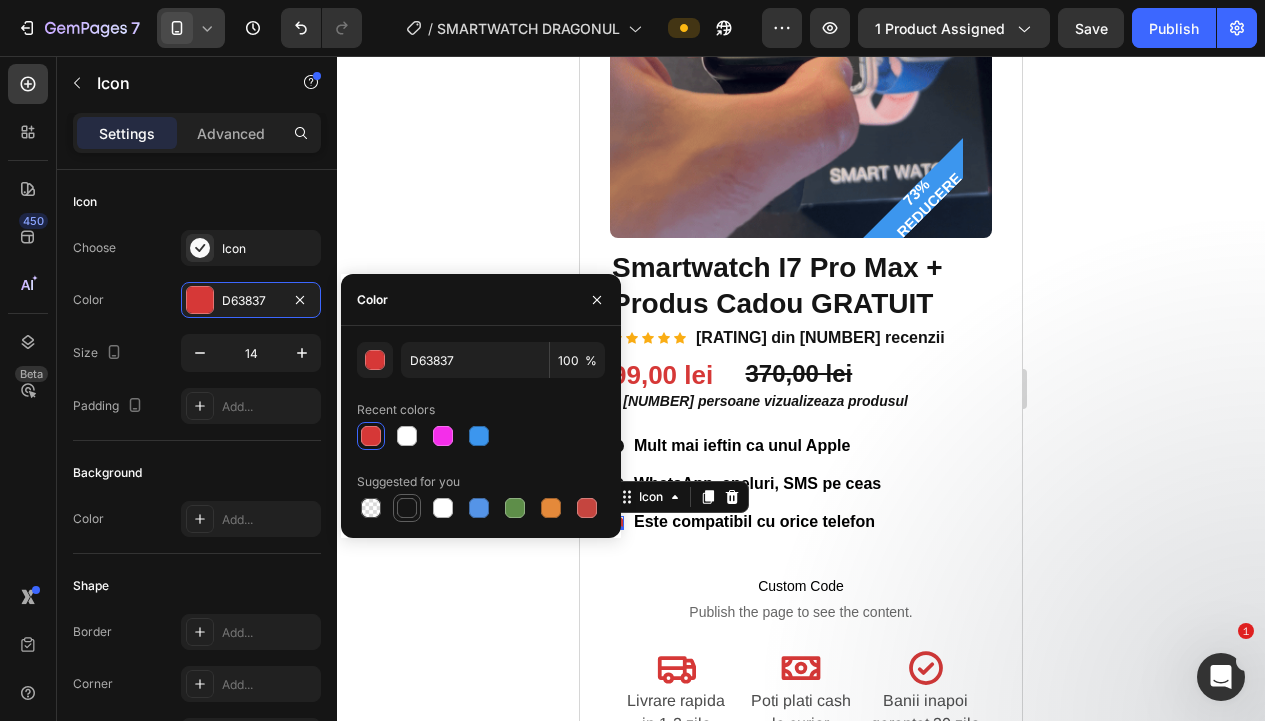 type on "151515" 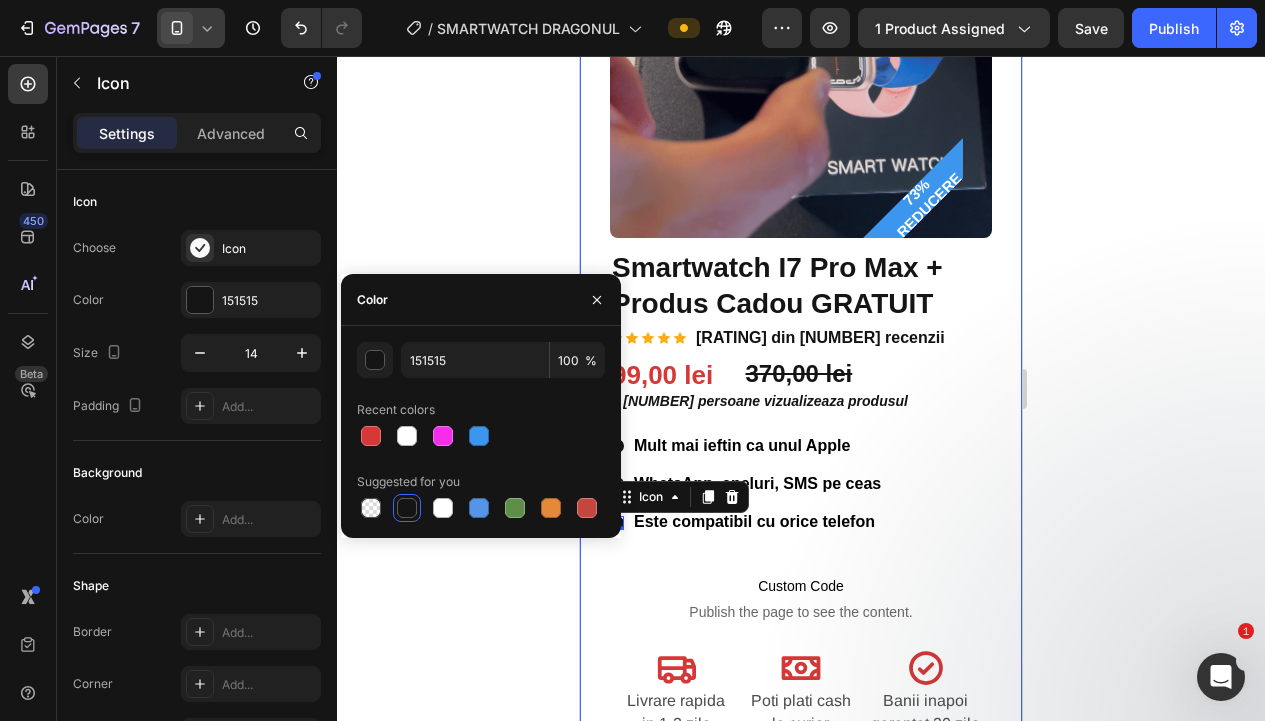 click 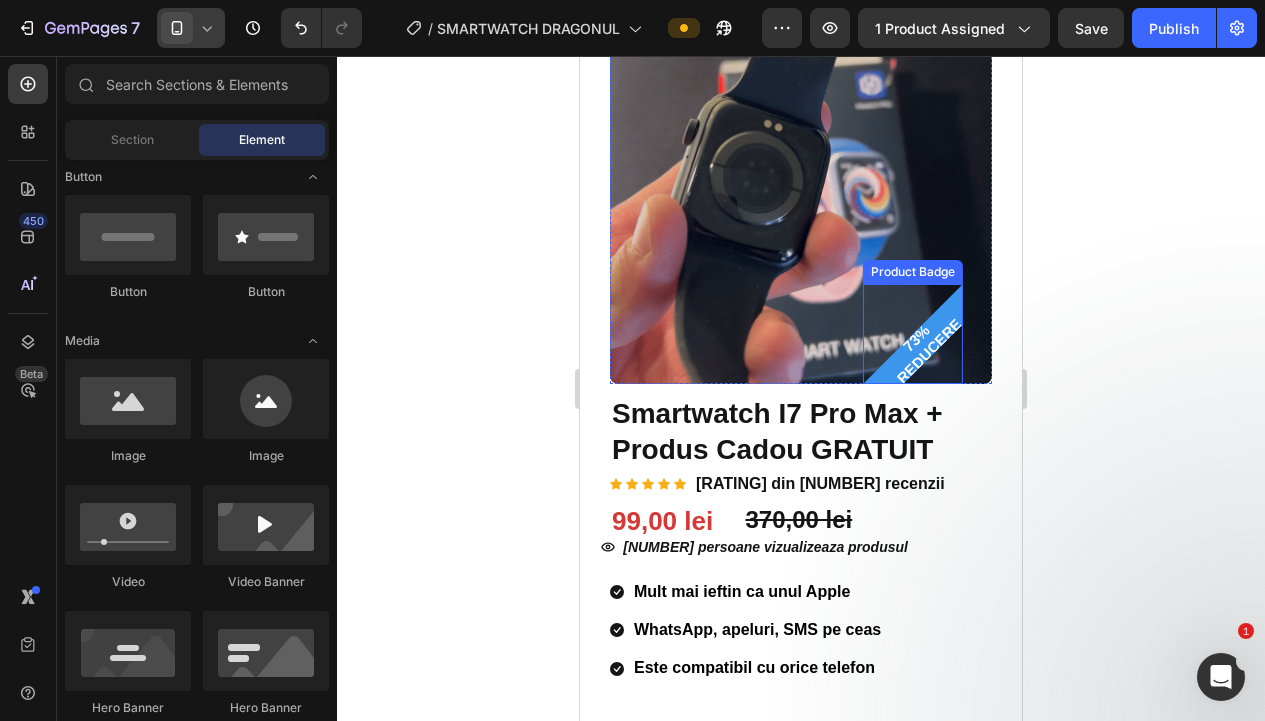 scroll, scrollTop: 187, scrollLeft: 0, axis: vertical 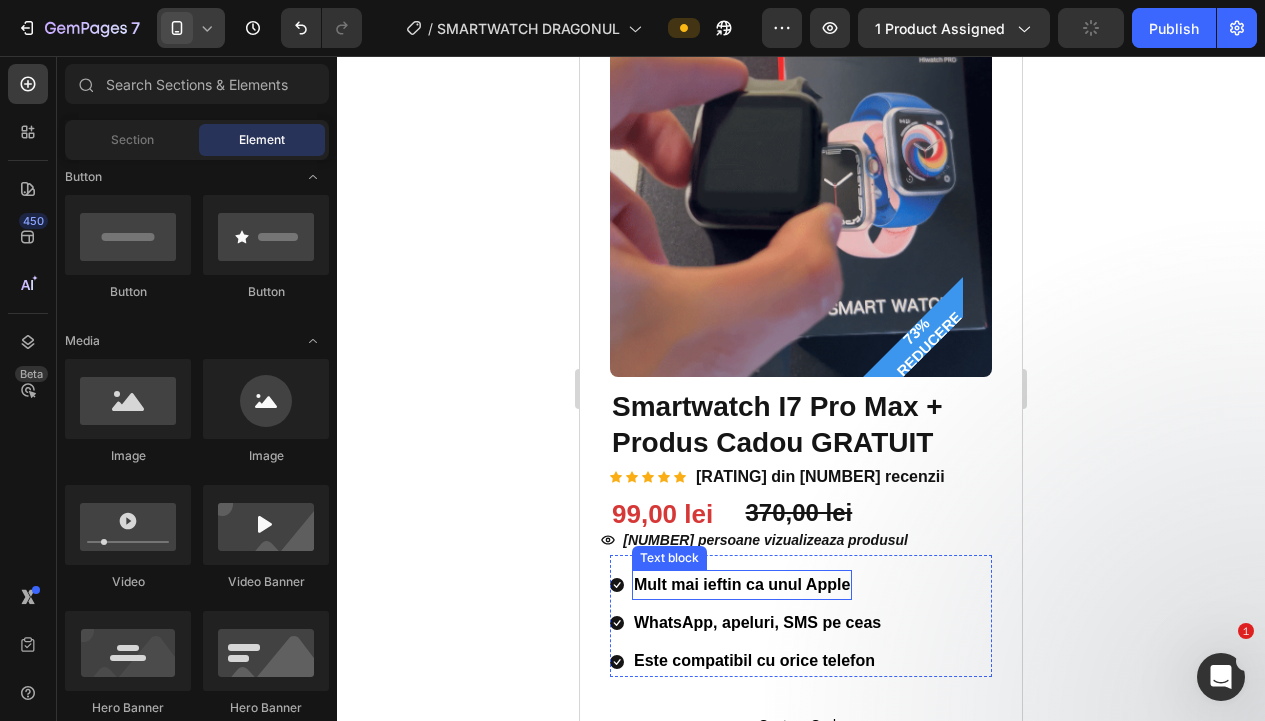 click on "Mult mai ieftin ca unul Apple" at bounding box center [742, 584] 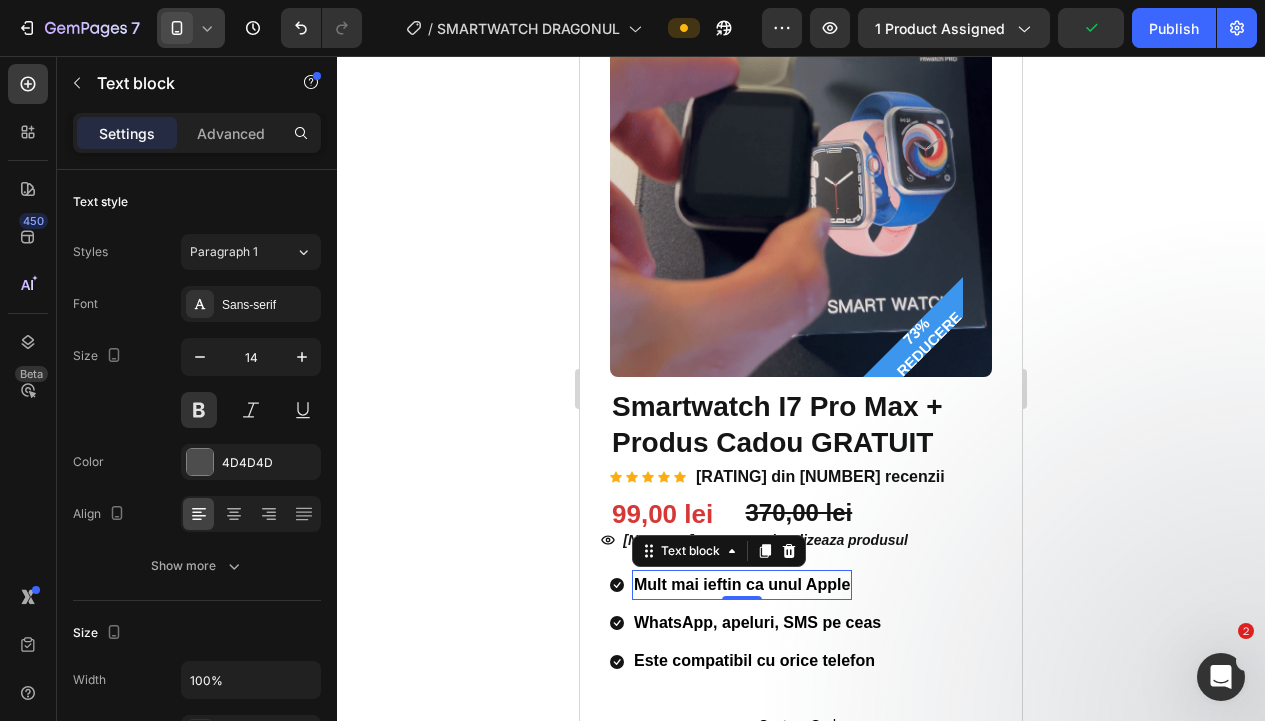 click on "Mult mai ieftin ca unul Apple" at bounding box center [742, 584] 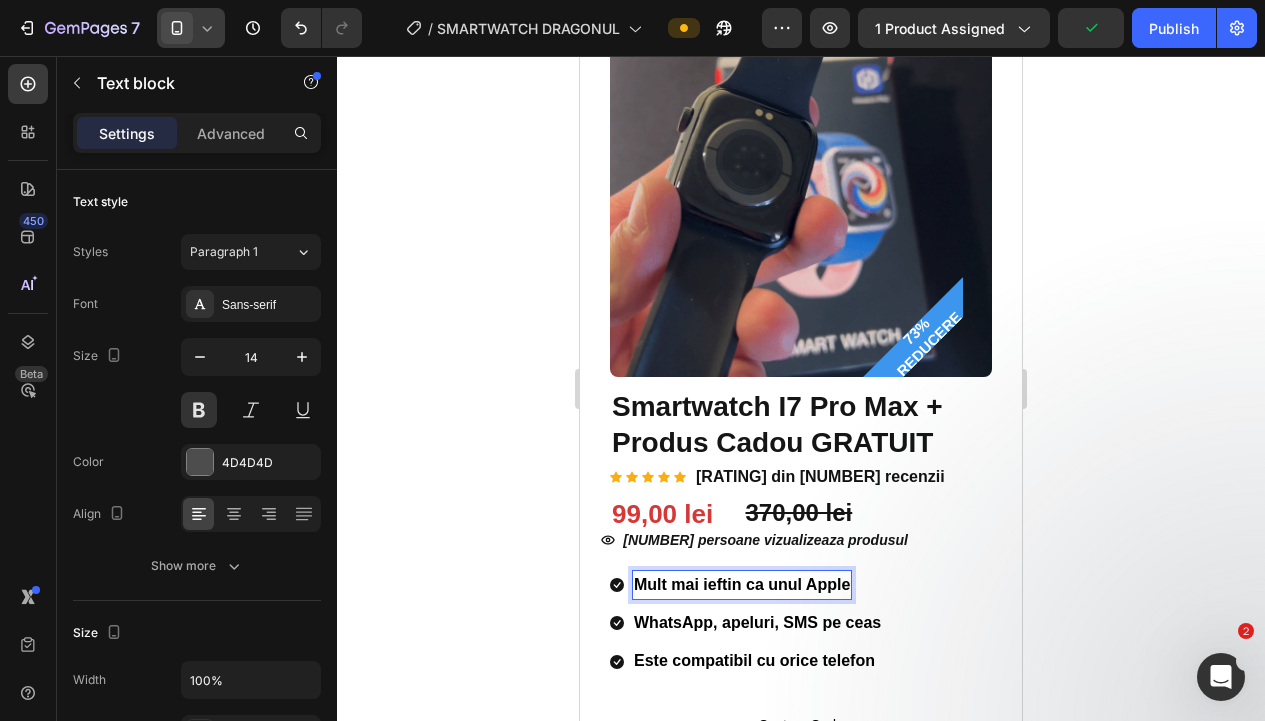 click on "Mult mai ieftin ca unul Apple" at bounding box center [742, 584] 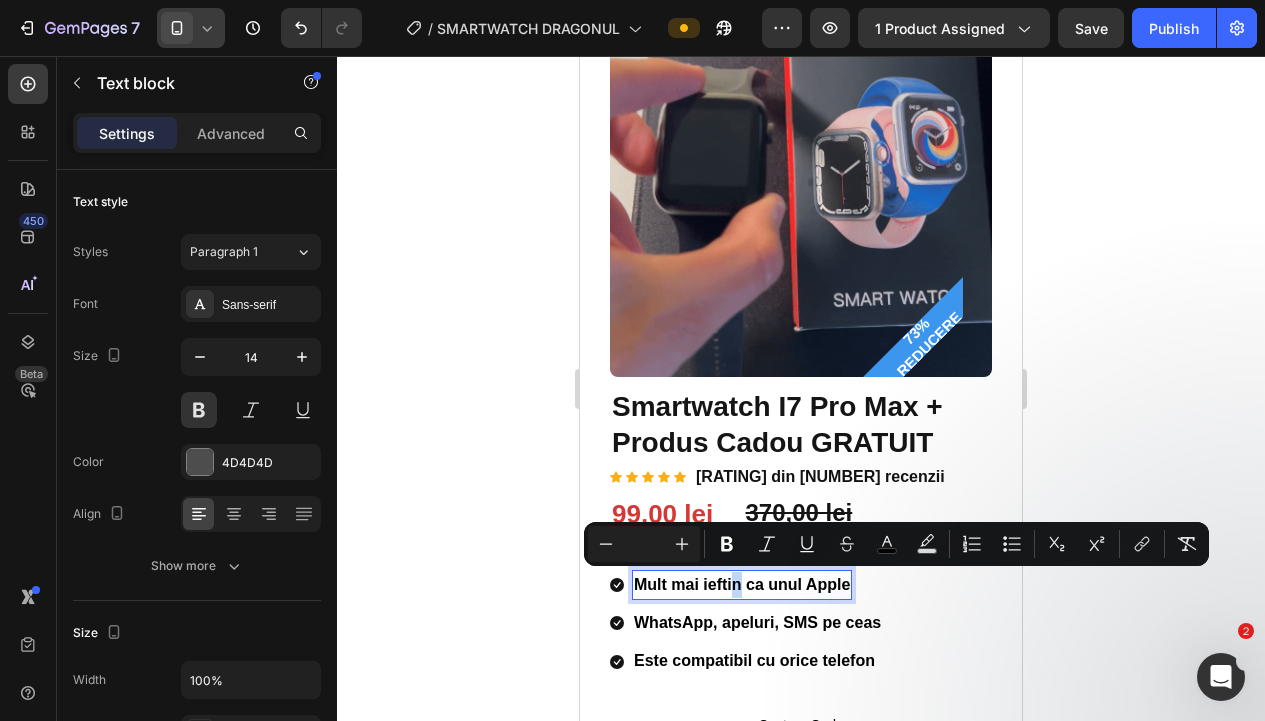click on "Mult mai ieftin ca unul Apple" at bounding box center (742, 584) 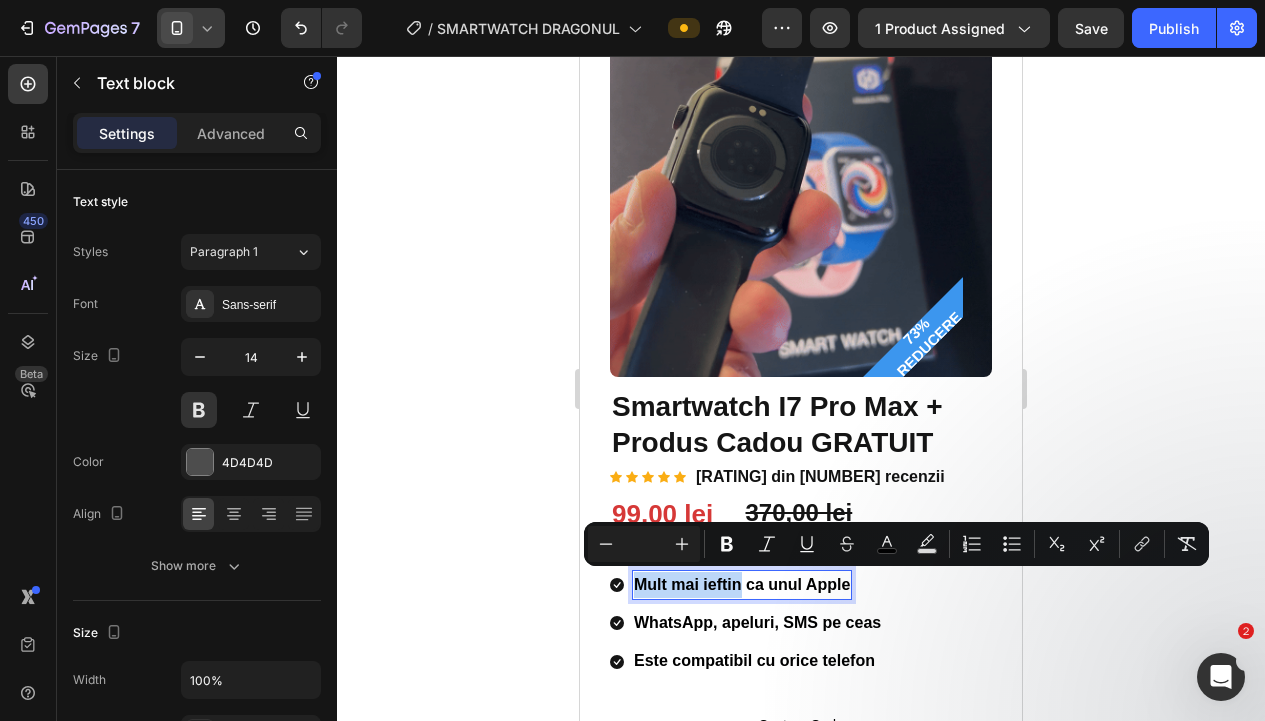 drag, startPoint x: 713, startPoint y: 581, endPoint x: 664, endPoint y: 577, distance: 49.162994 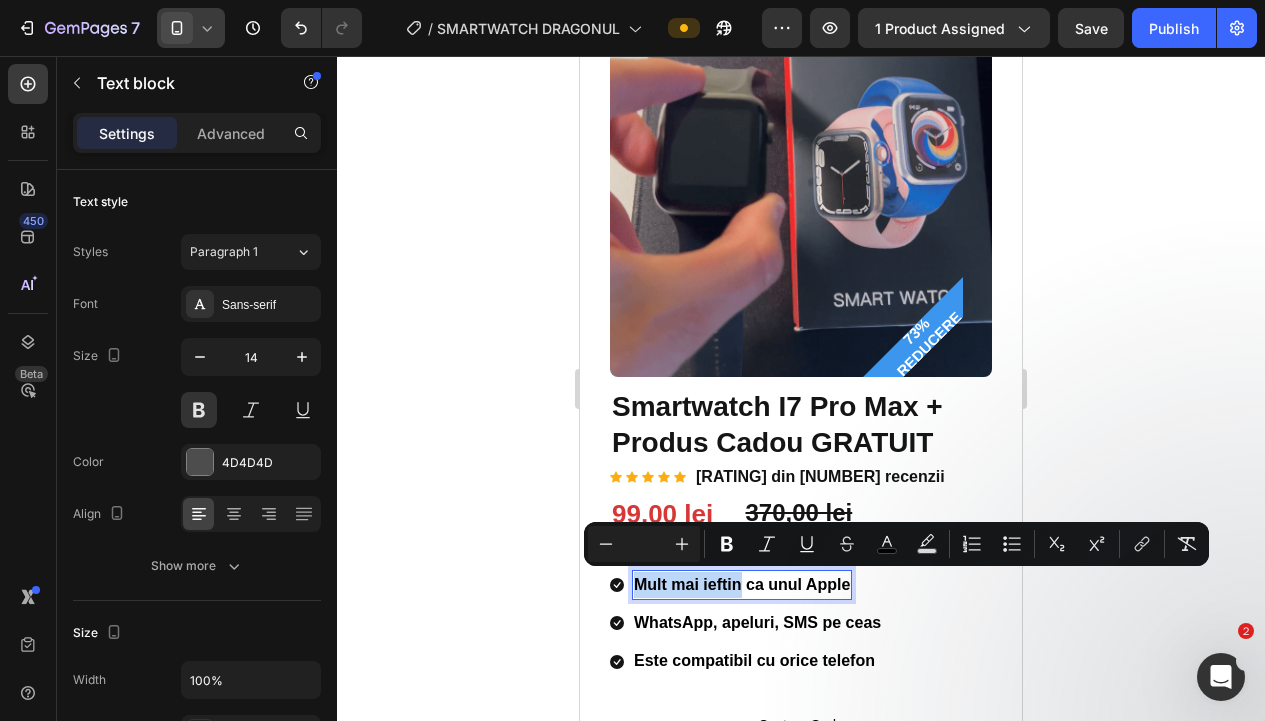 click on "Mult mai ieftin ca unul Apple" at bounding box center [742, 584] 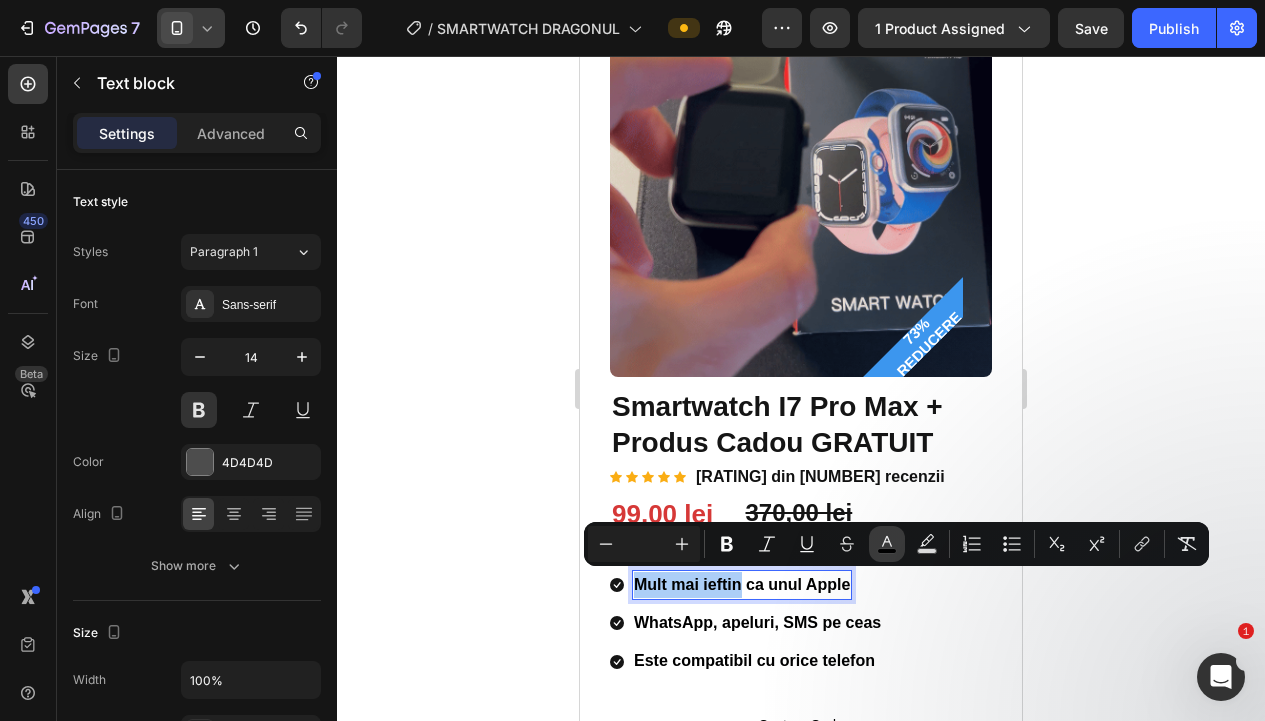click 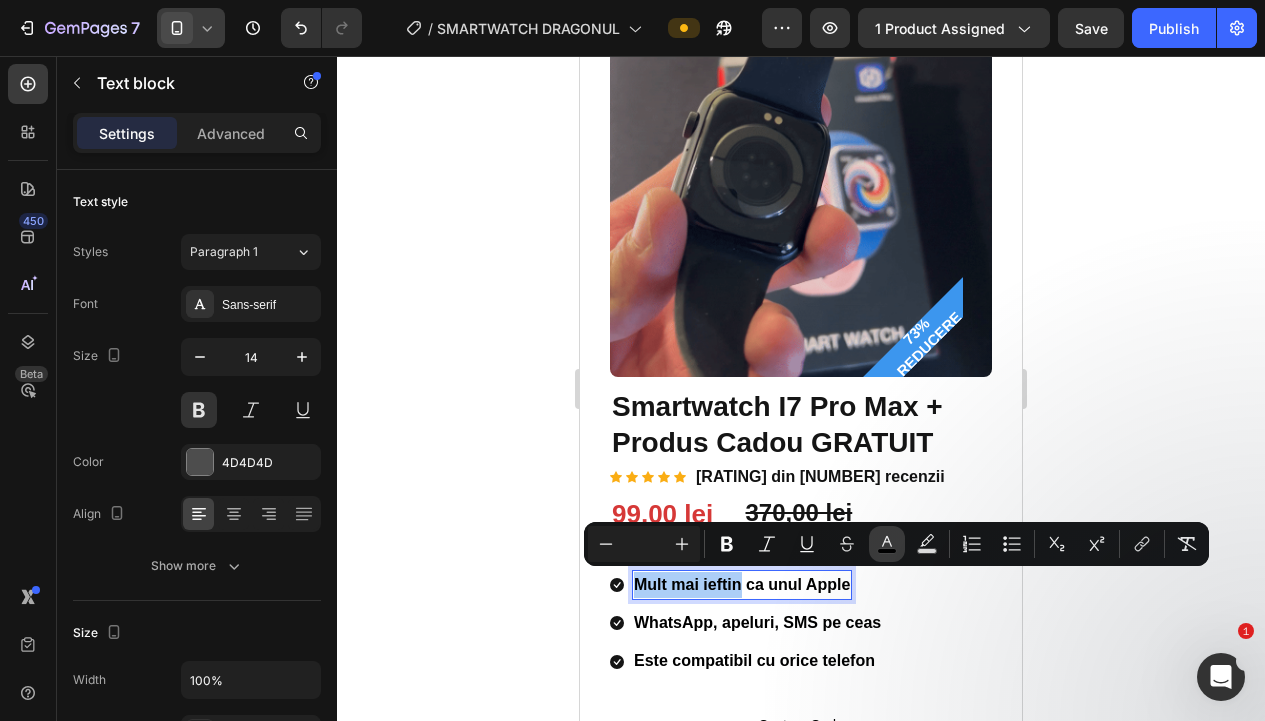 type on "000000" 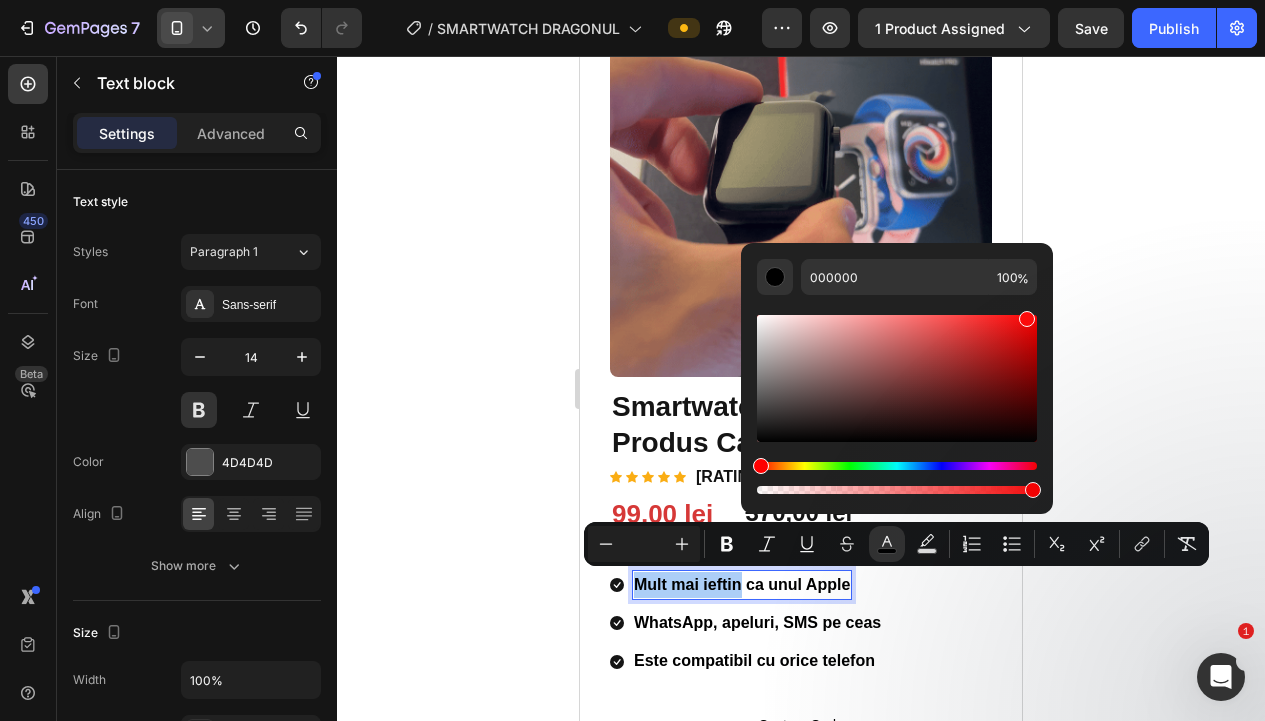 drag, startPoint x: 1002, startPoint y: 332, endPoint x: 1034, endPoint y: 314, distance: 36.71512 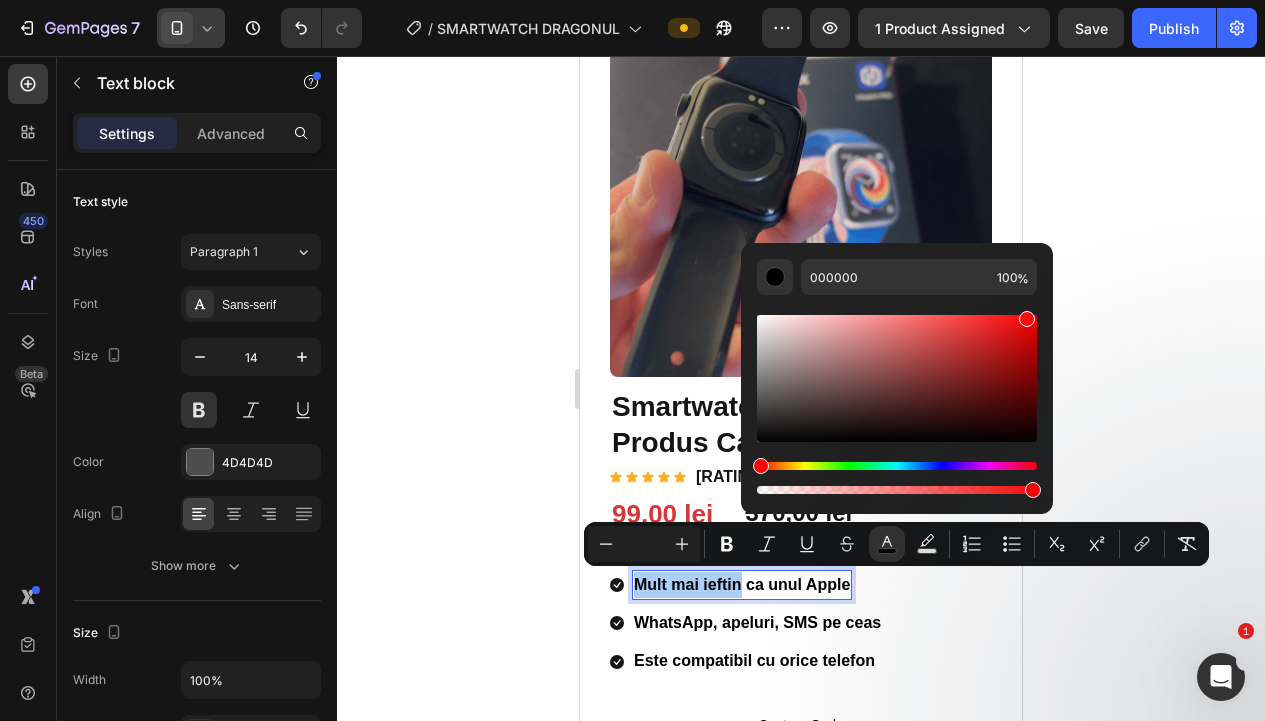 click at bounding box center [897, 378] 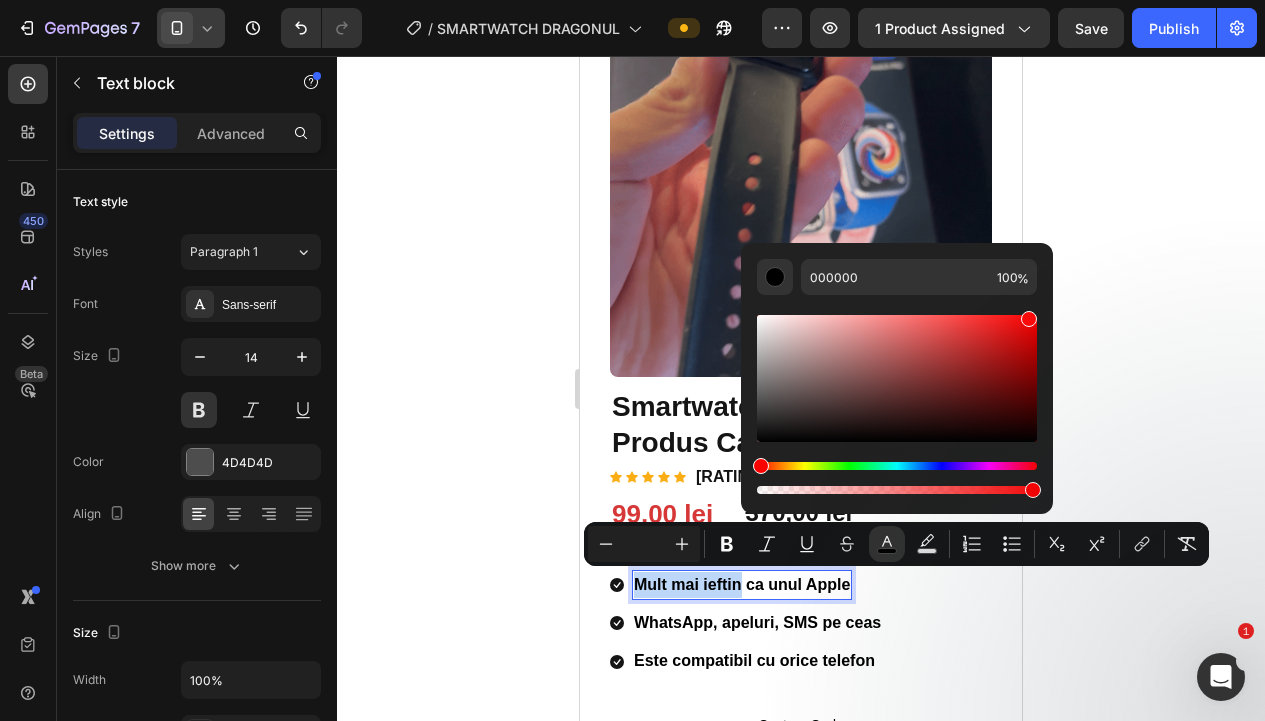 type on "FF0A0A" 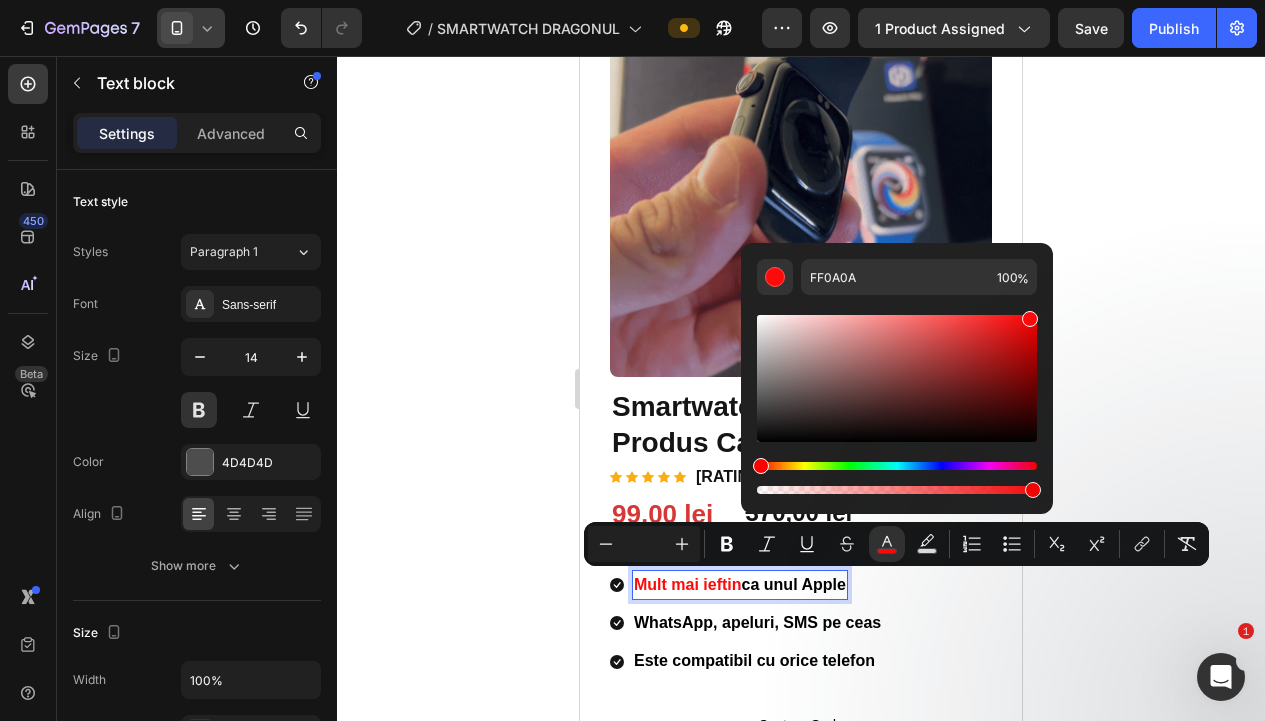 click 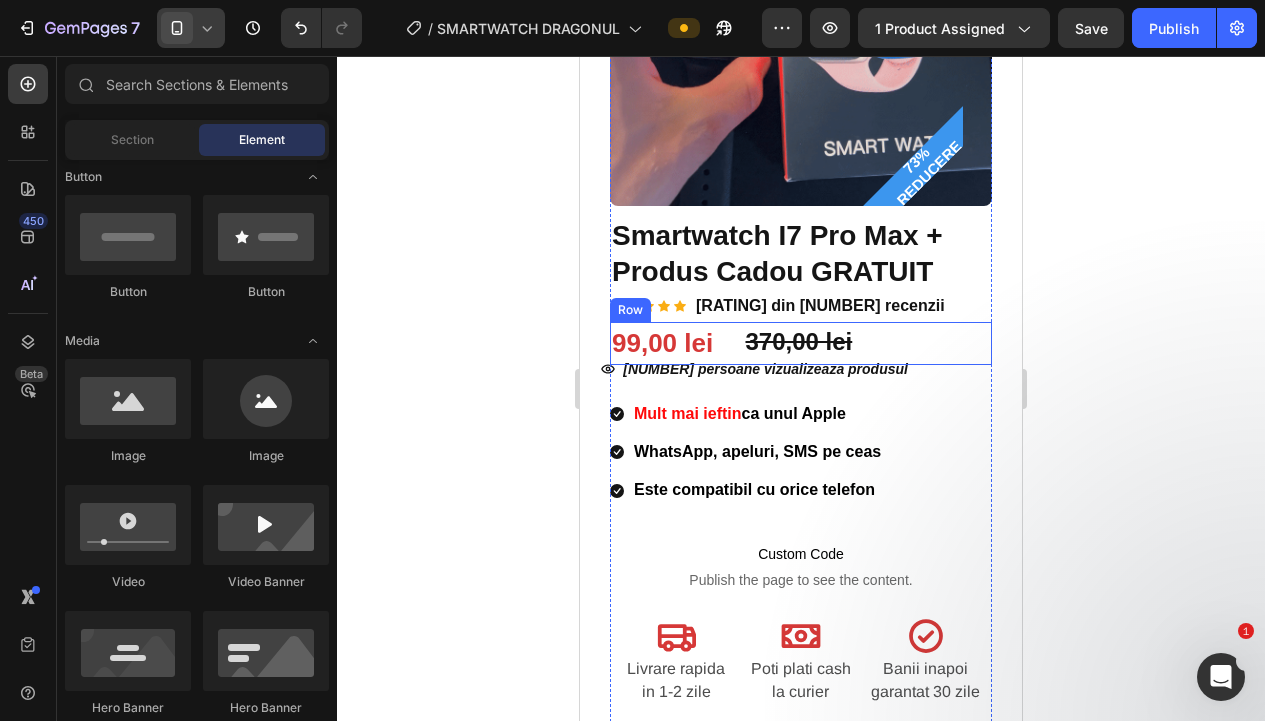 scroll, scrollTop: 361, scrollLeft: 0, axis: vertical 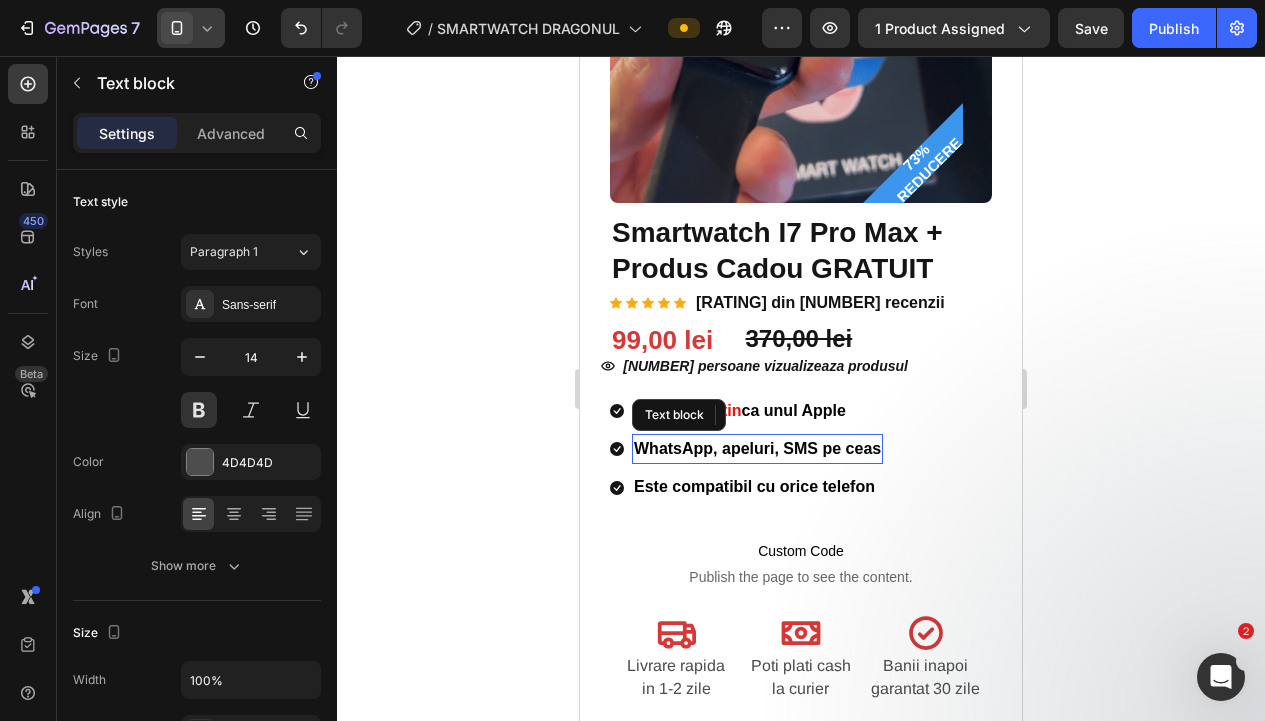 click on "WhatsApp, apeluri, SMS pe ceas" at bounding box center [757, 448] 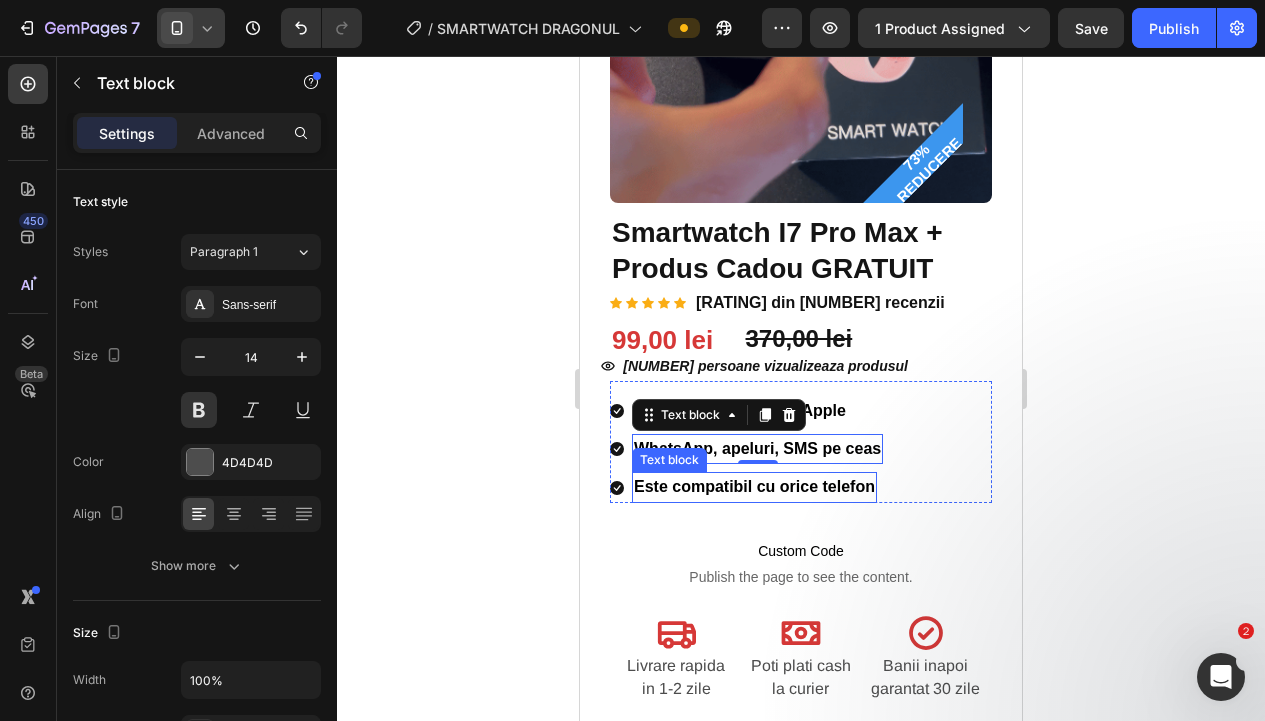 click on "Este compatibil cu orice telefon" at bounding box center (754, 486) 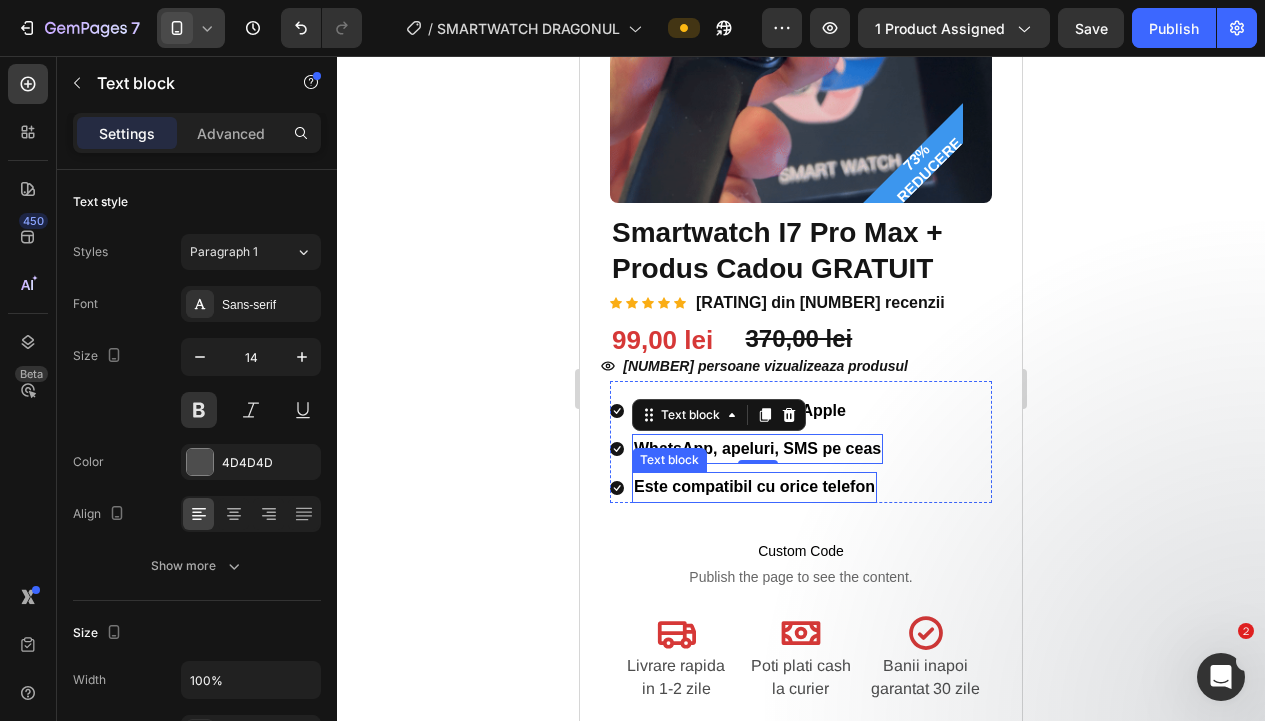 scroll, scrollTop: 577, scrollLeft: 0, axis: vertical 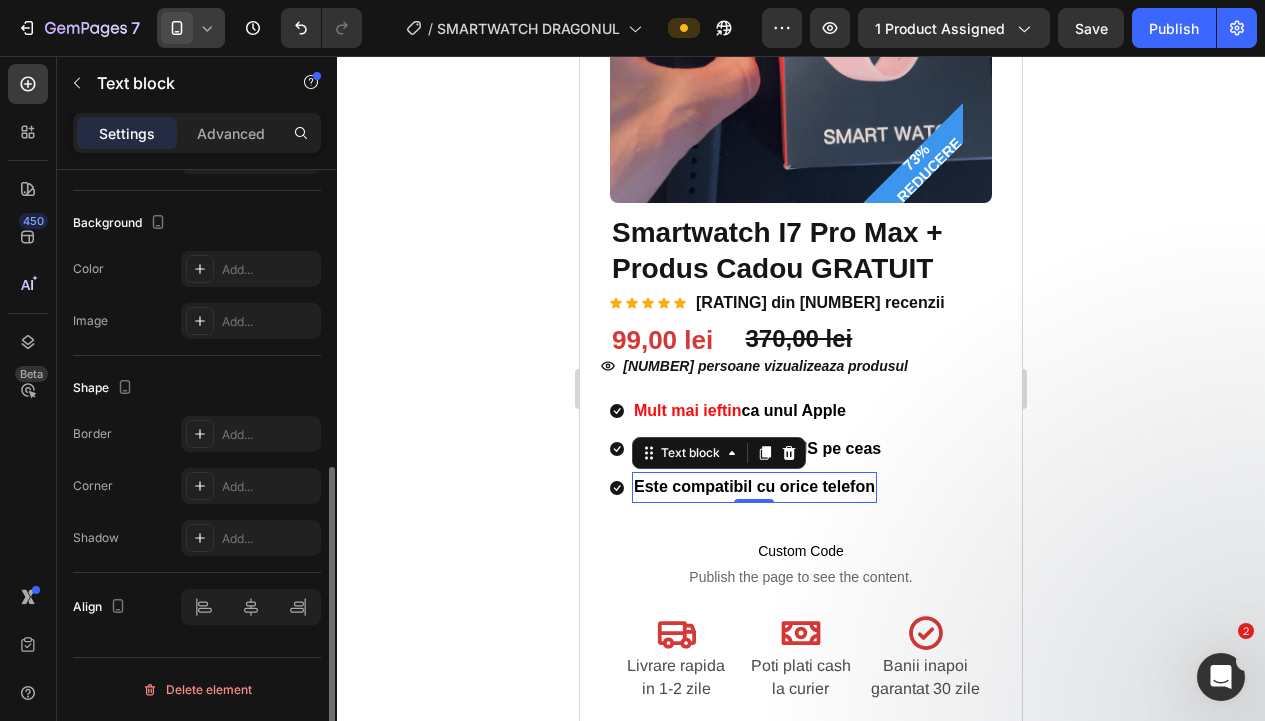 click on "Este compatibil cu orice telefon" at bounding box center (754, 486) 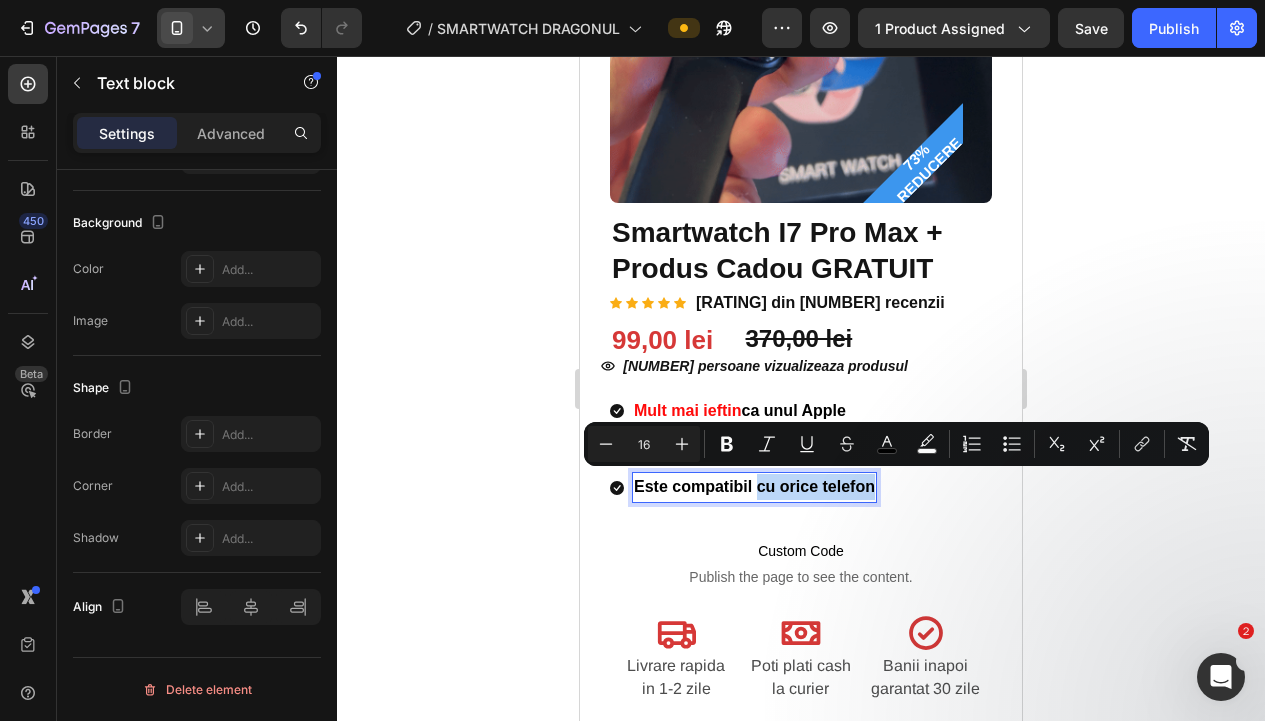 drag, startPoint x: 763, startPoint y: 484, endPoint x: 871, endPoint y: 488, distance: 108.07405 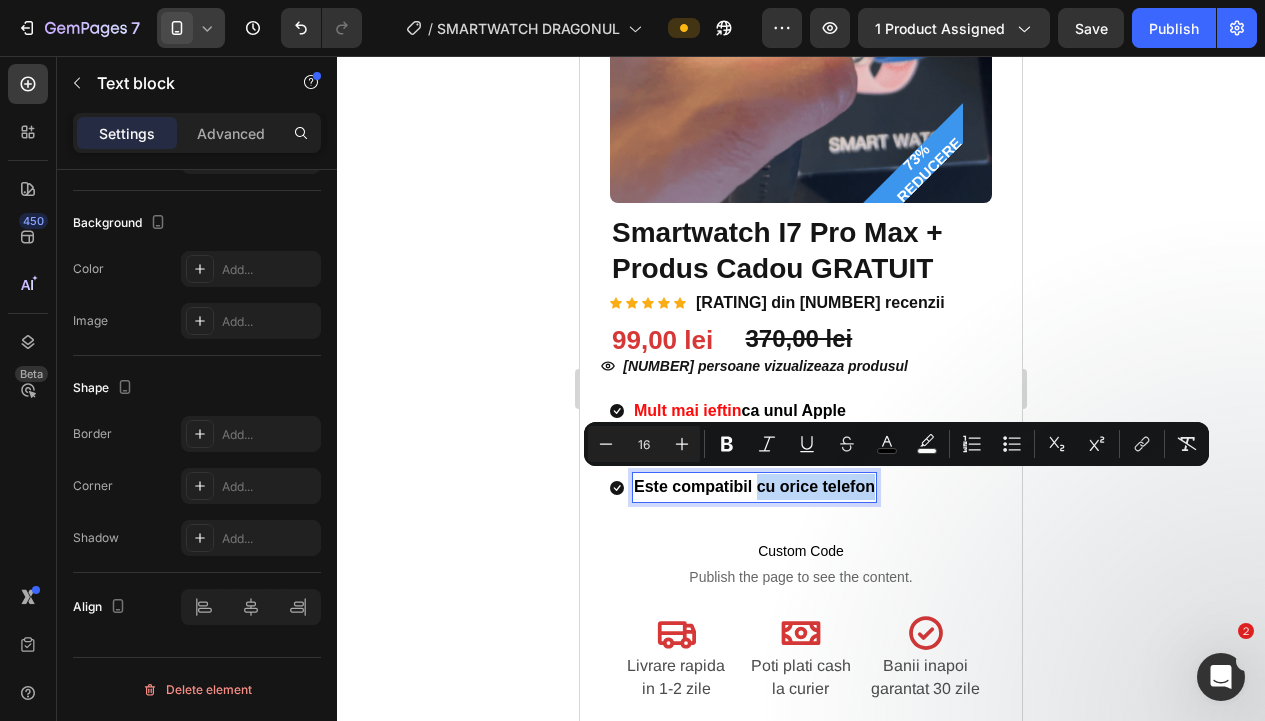 click on "Este compatibil cu orice telefon" at bounding box center (754, 486) 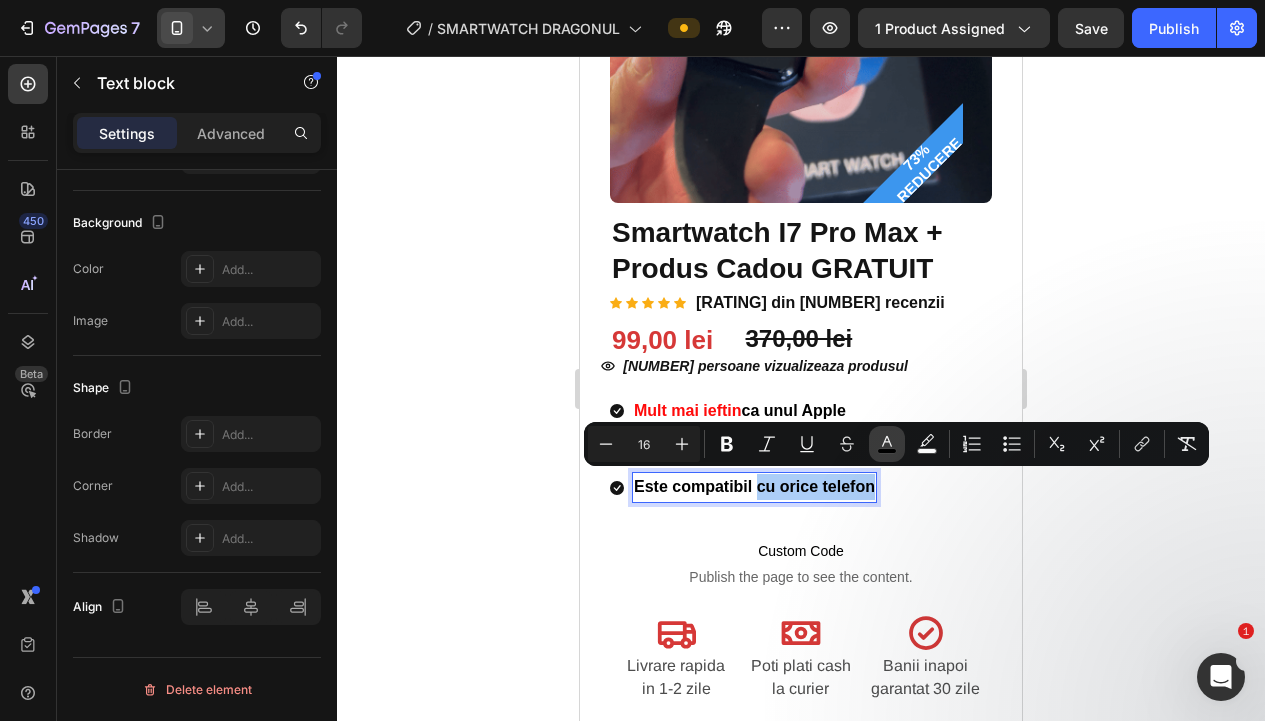 click on "color" at bounding box center (887, 444) 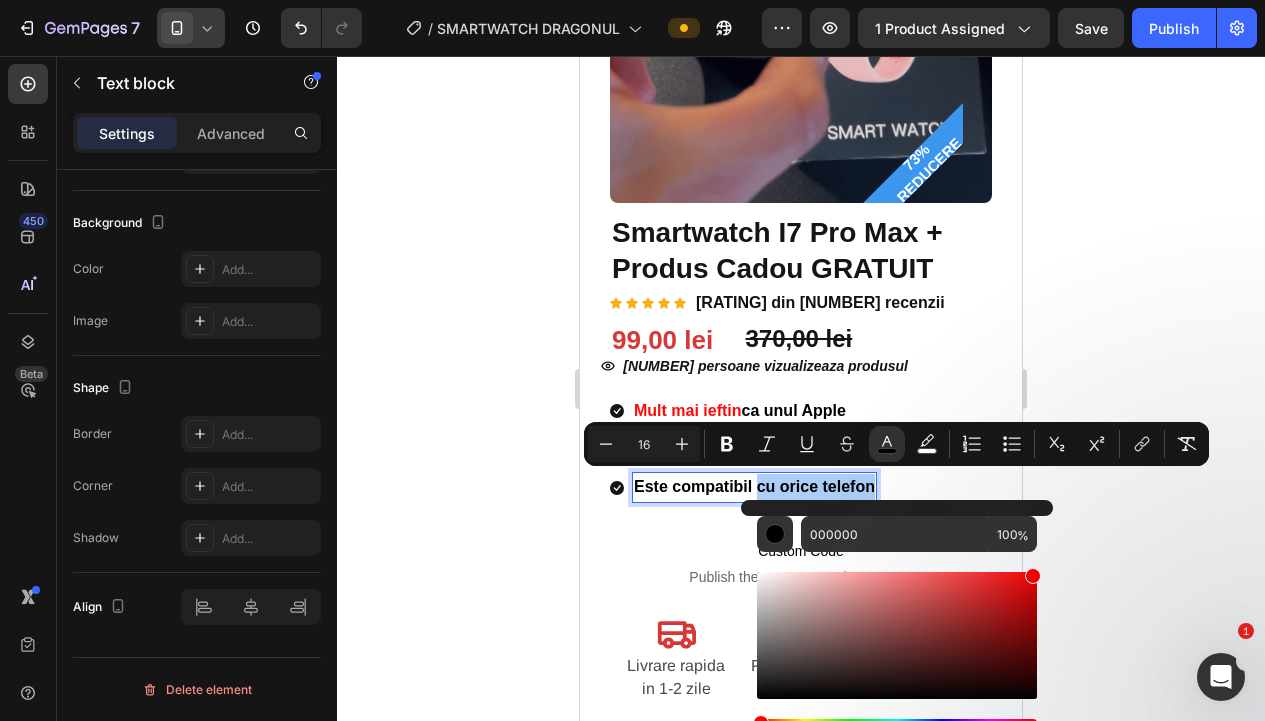 drag, startPoint x: 956, startPoint y: 605, endPoint x: 1058, endPoint y: 497, distance: 148.55302 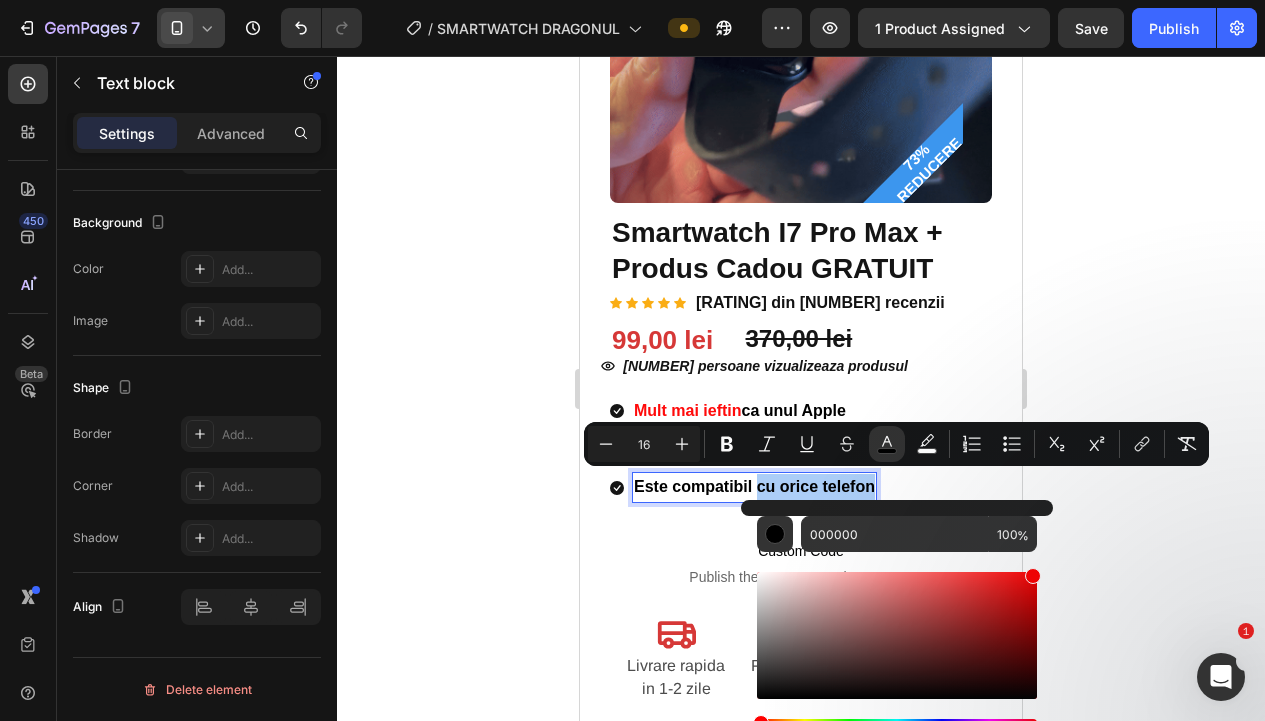 click on "000000 100 %" at bounding box center [897, 627] 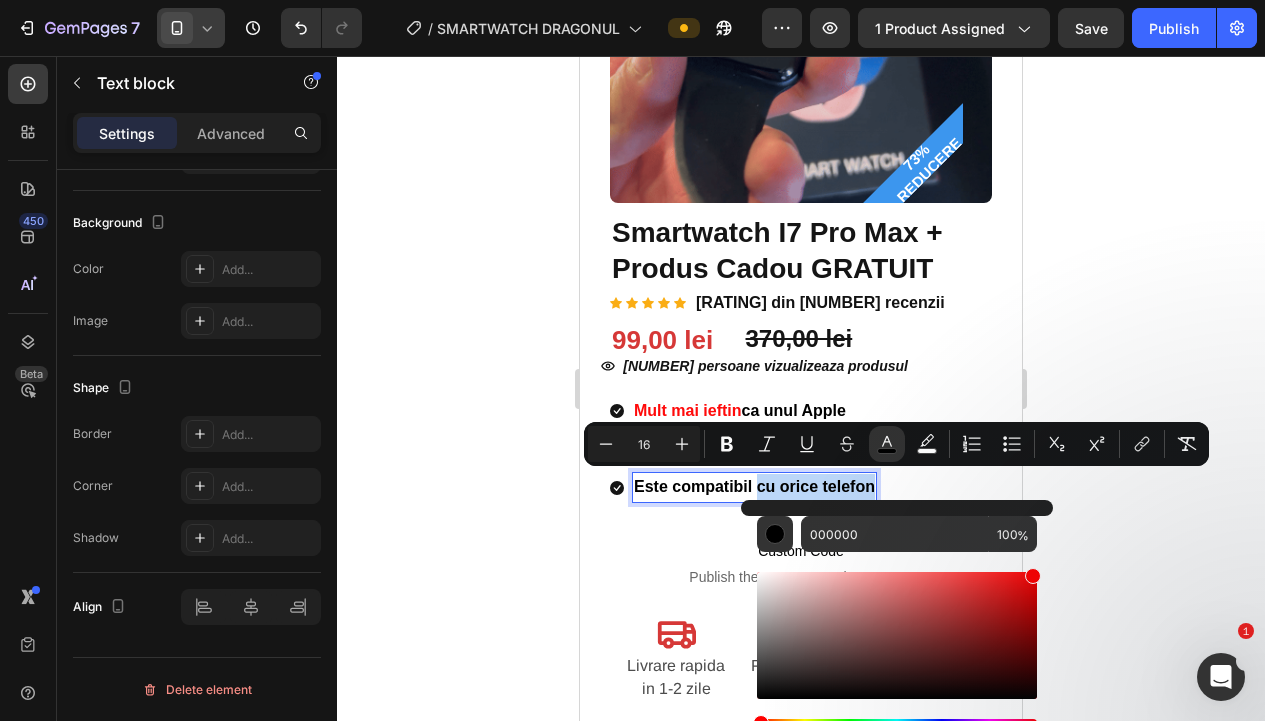 type on "FF0000" 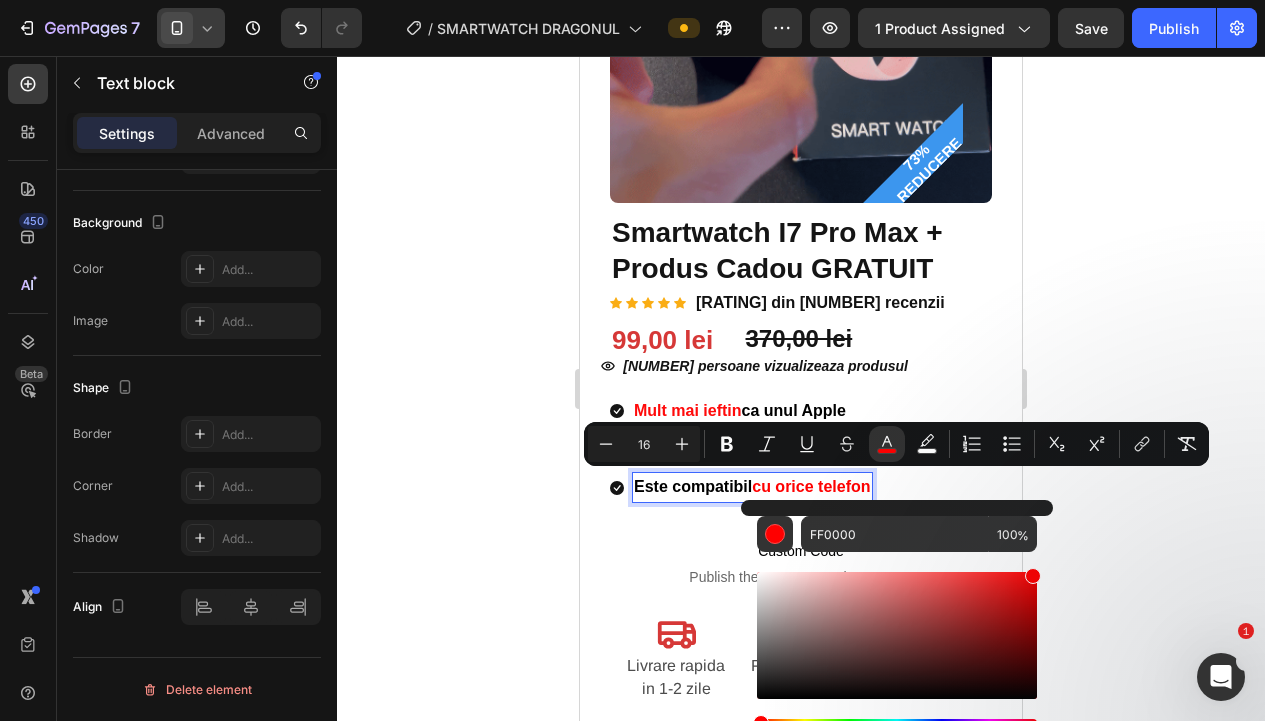 click 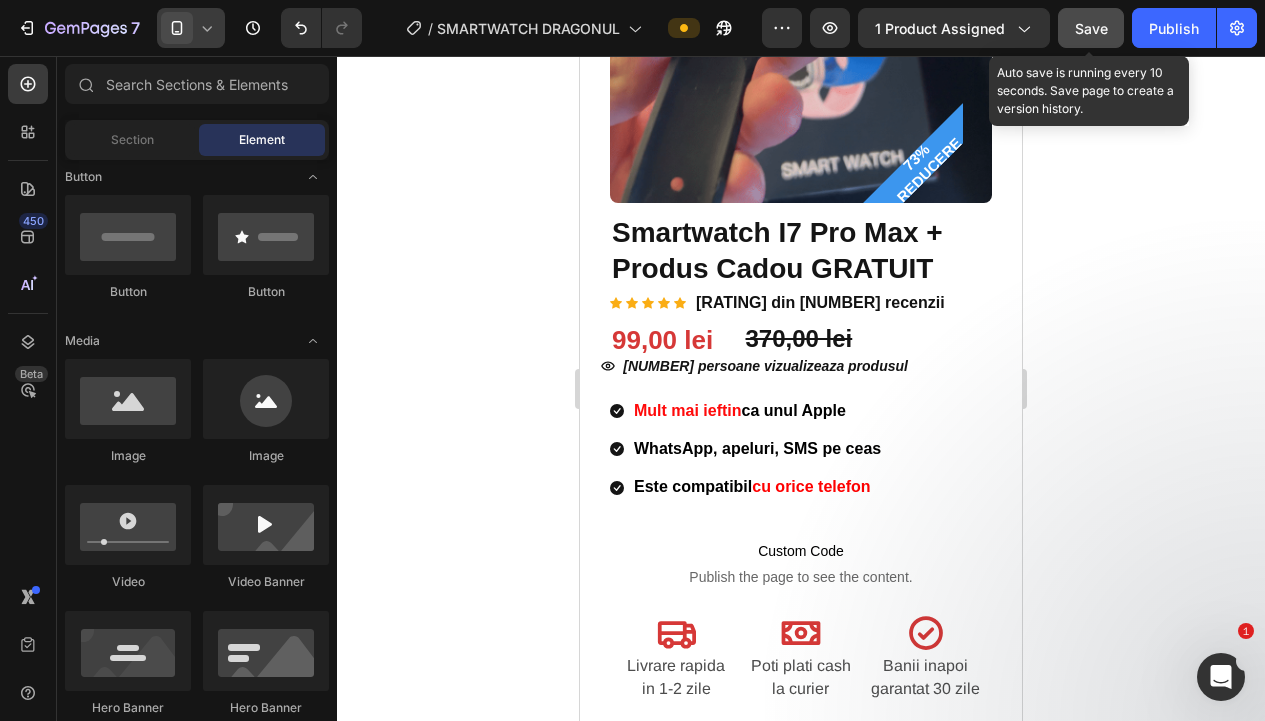 click on "Save" 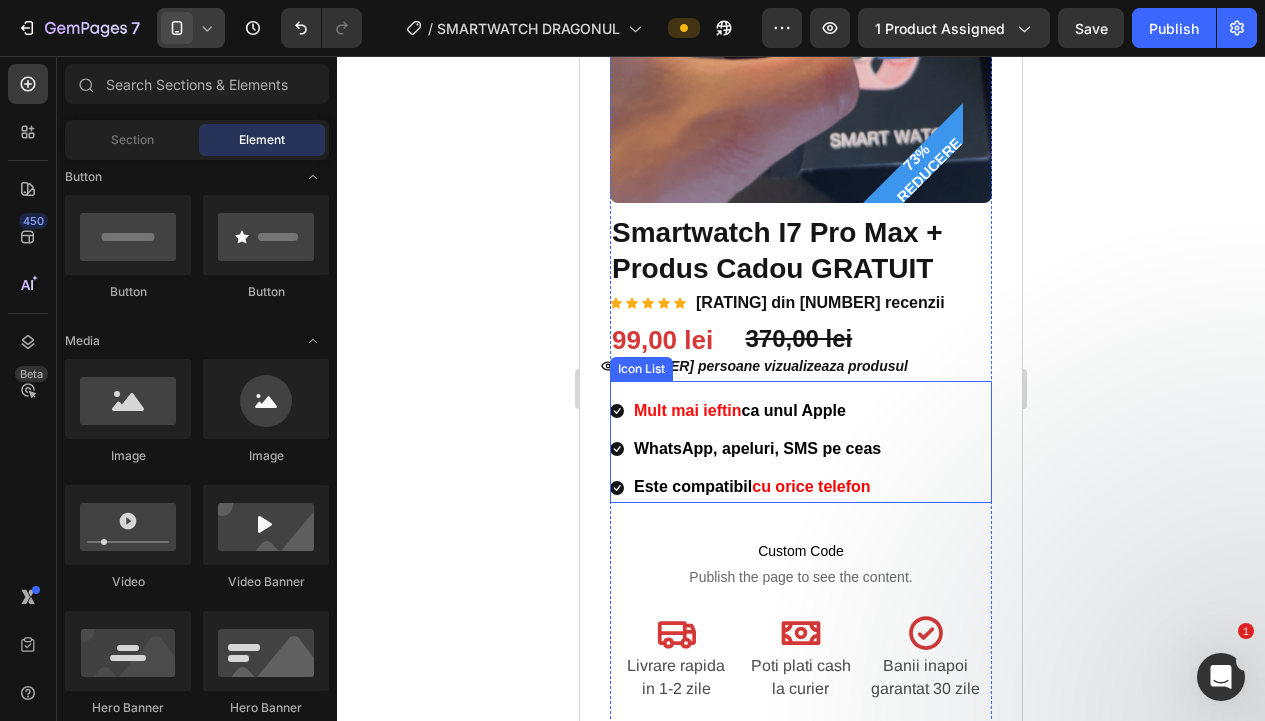 click on "Icon Mult mai ieftin  ca unul Apple Text block
Icon WhatsApp, apeluri, SMS pe ceas Text block
Icon Este compatibil  cu orice telefon Text block" at bounding box center (801, 449) 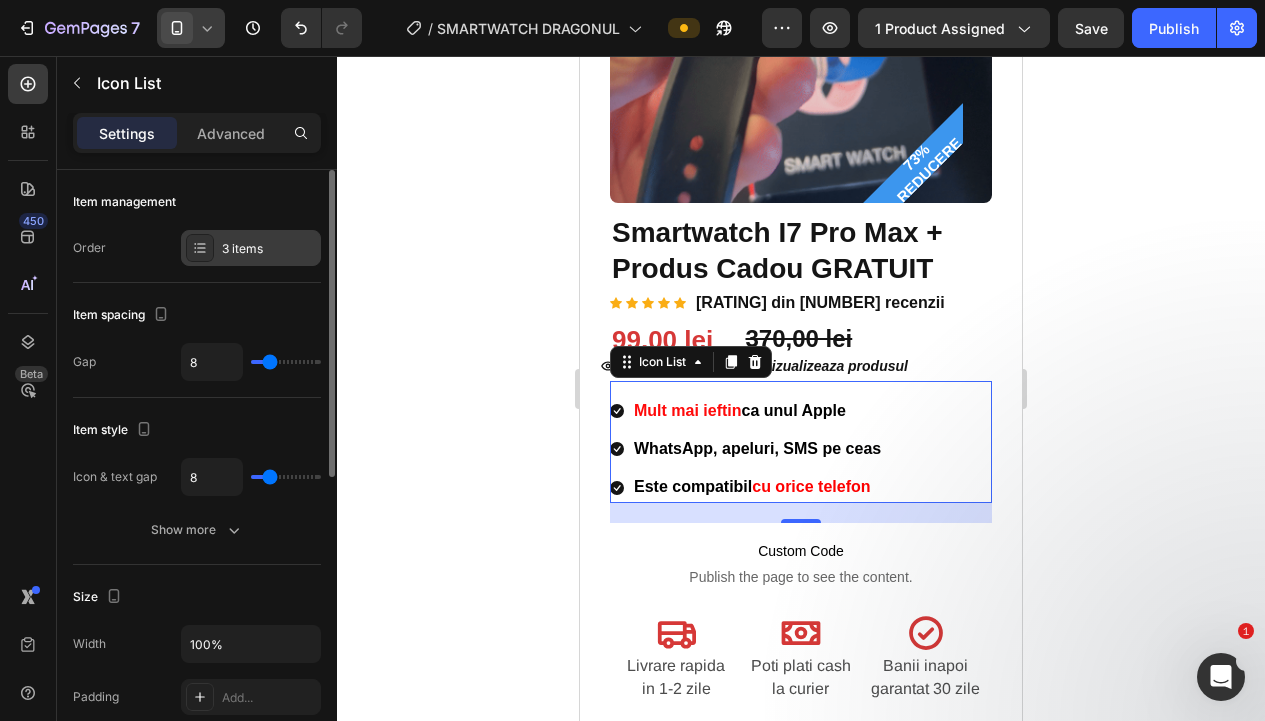 click on "3 items" at bounding box center [269, 249] 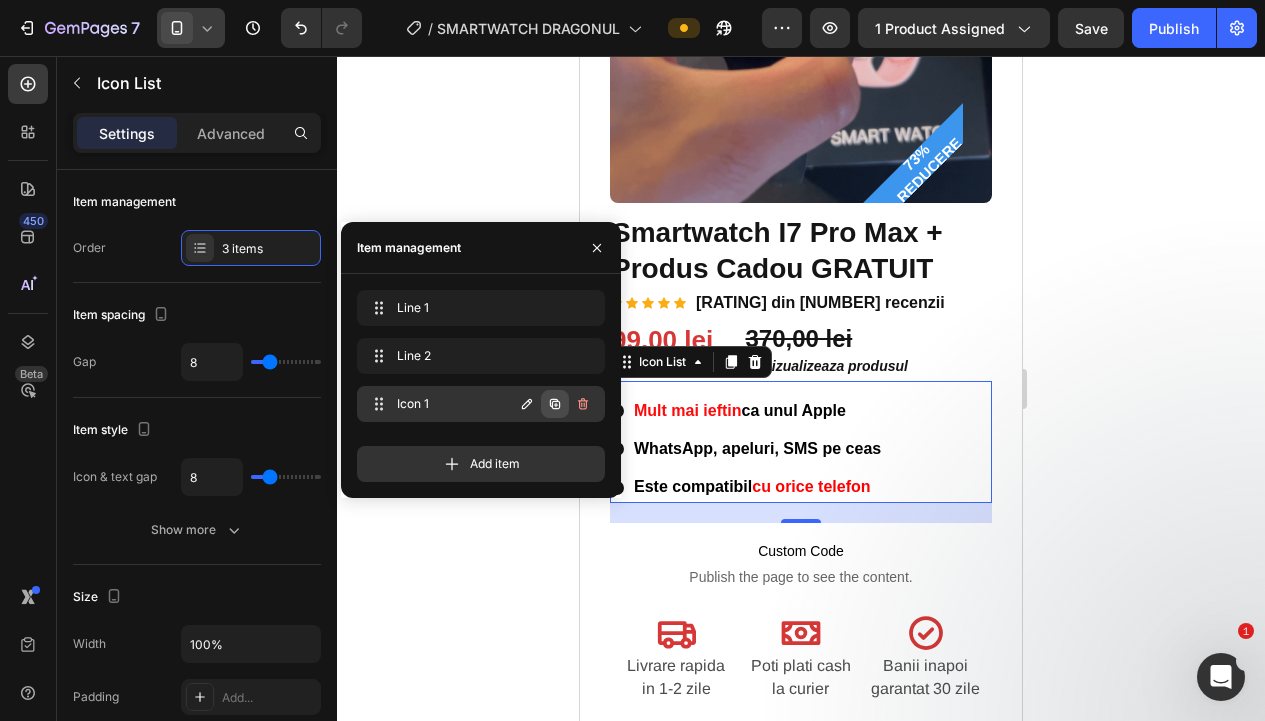 click 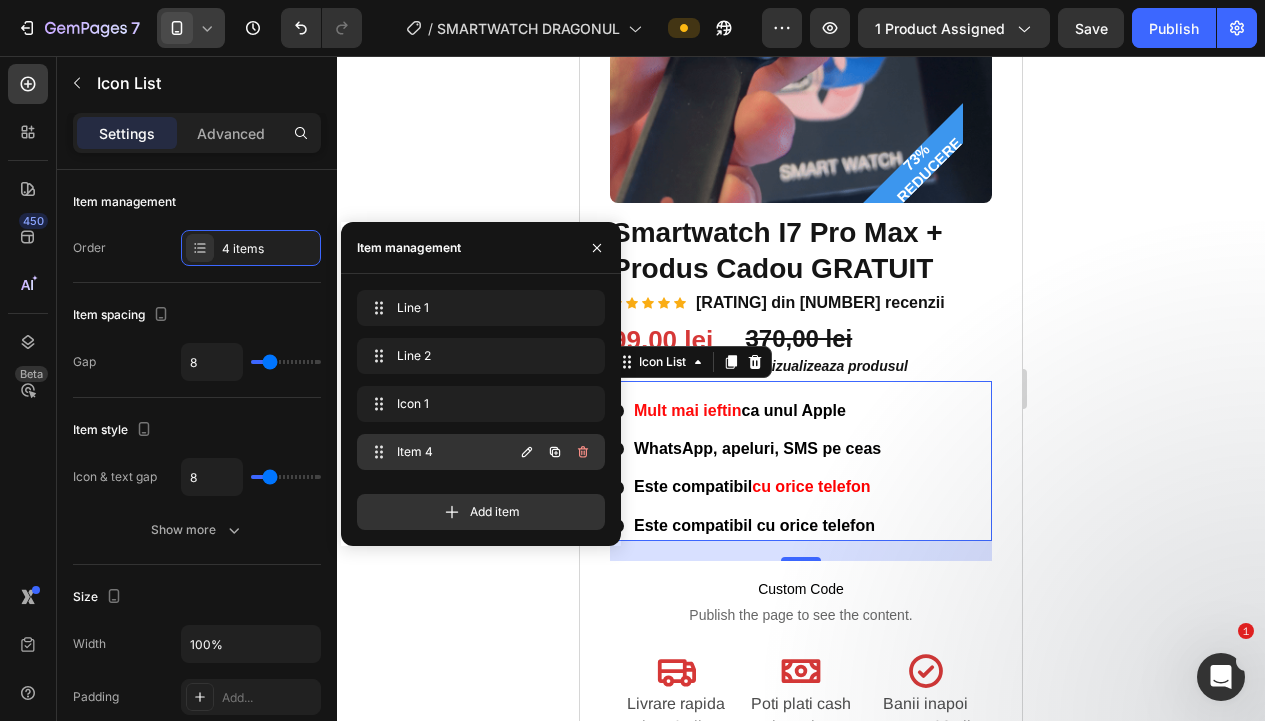 click on "Item 4" at bounding box center (453, 452) 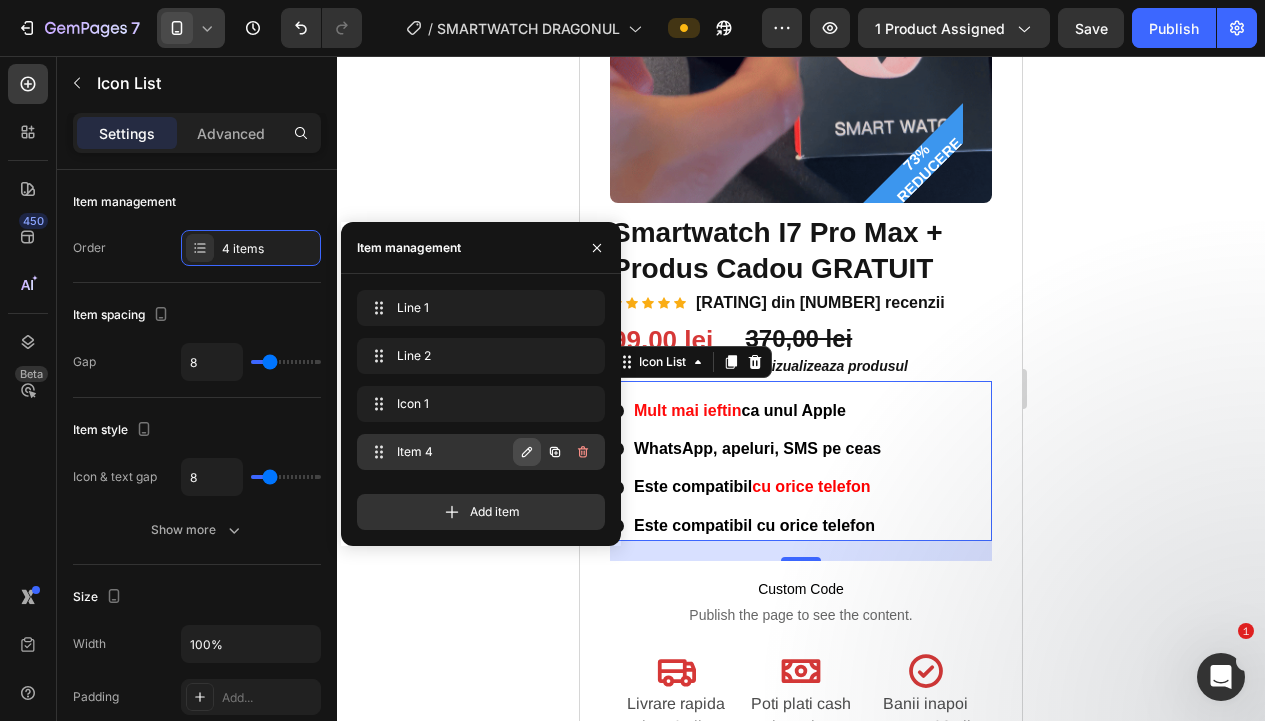 click at bounding box center (527, 452) 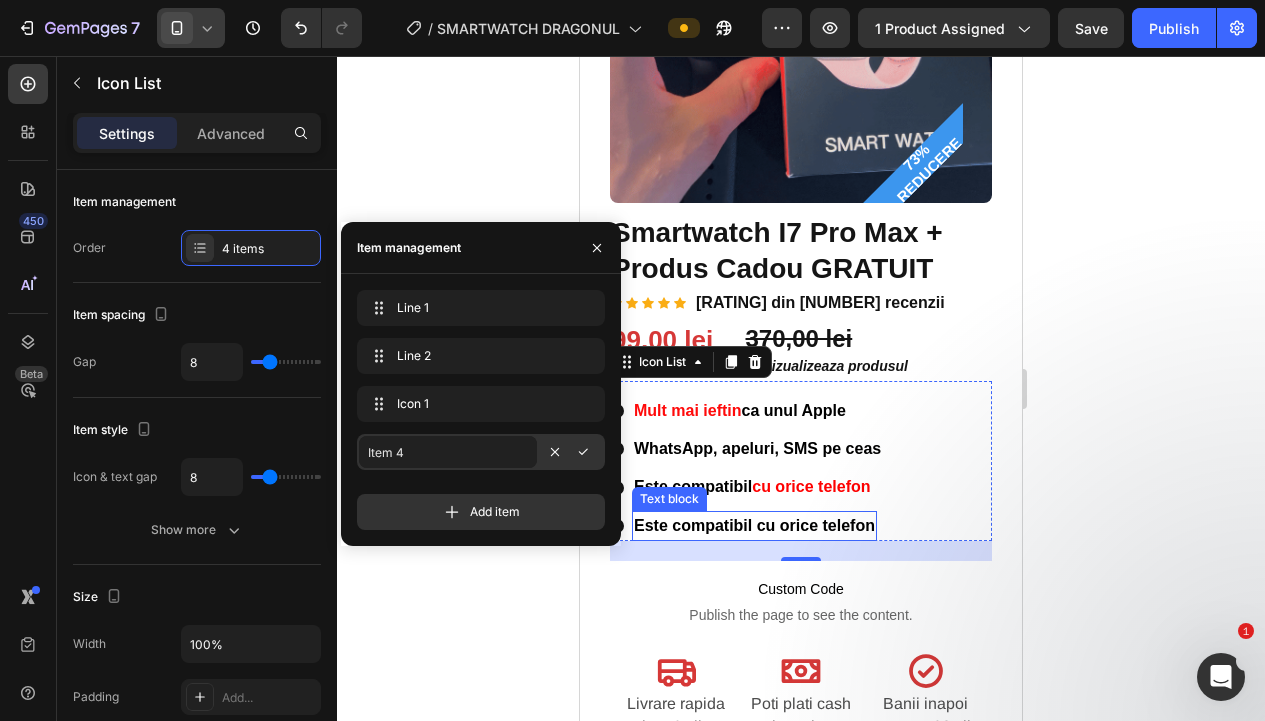 click on "Este compatibil cu orice telefon" at bounding box center (754, 525) 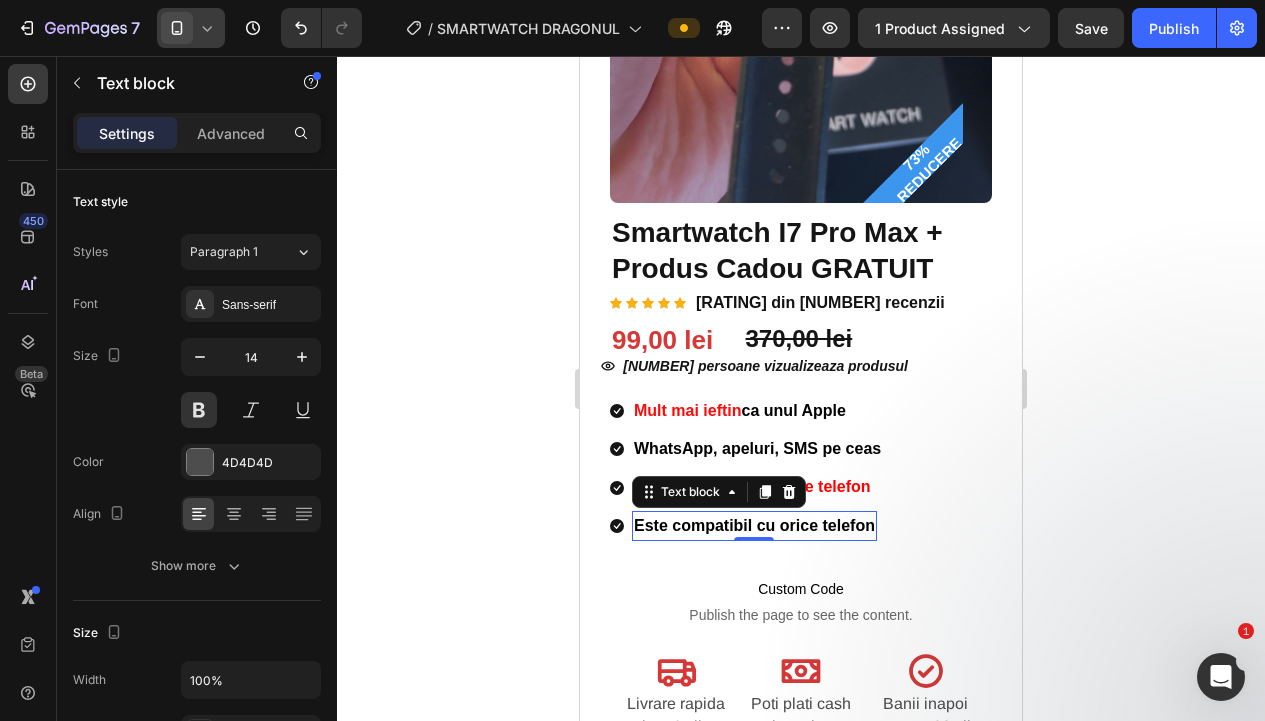click on "Este compatibil cu orice telefon" at bounding box center (754, 525) 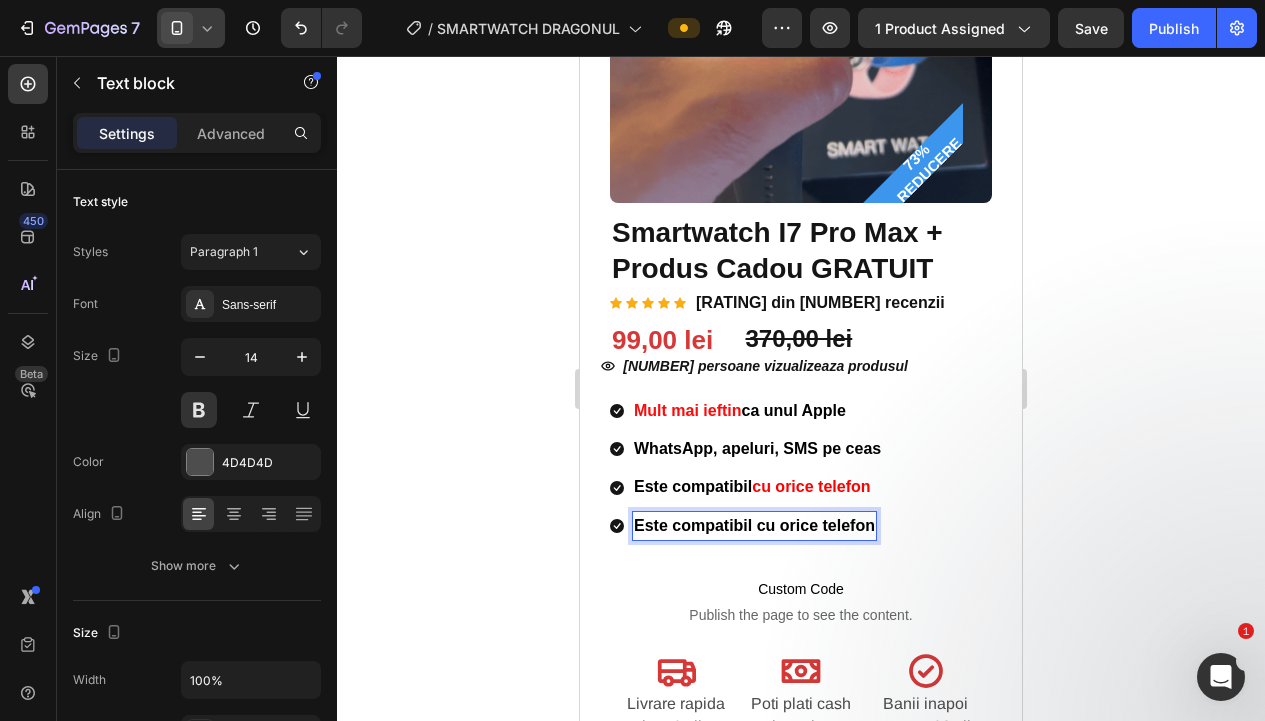 click on "Este compatibil cu orice telefon" at bounding box center (754, 525) 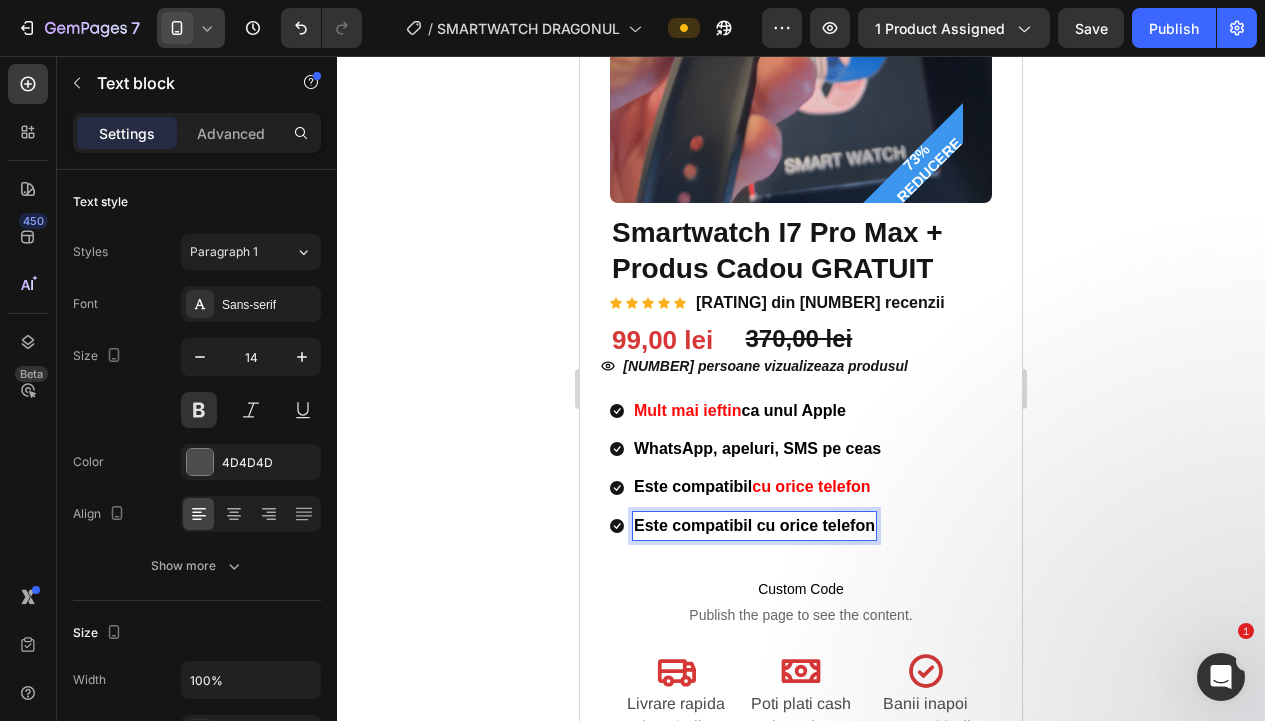 click on "Este compatibil cu orice telefon" at bounding box center [754, 525] 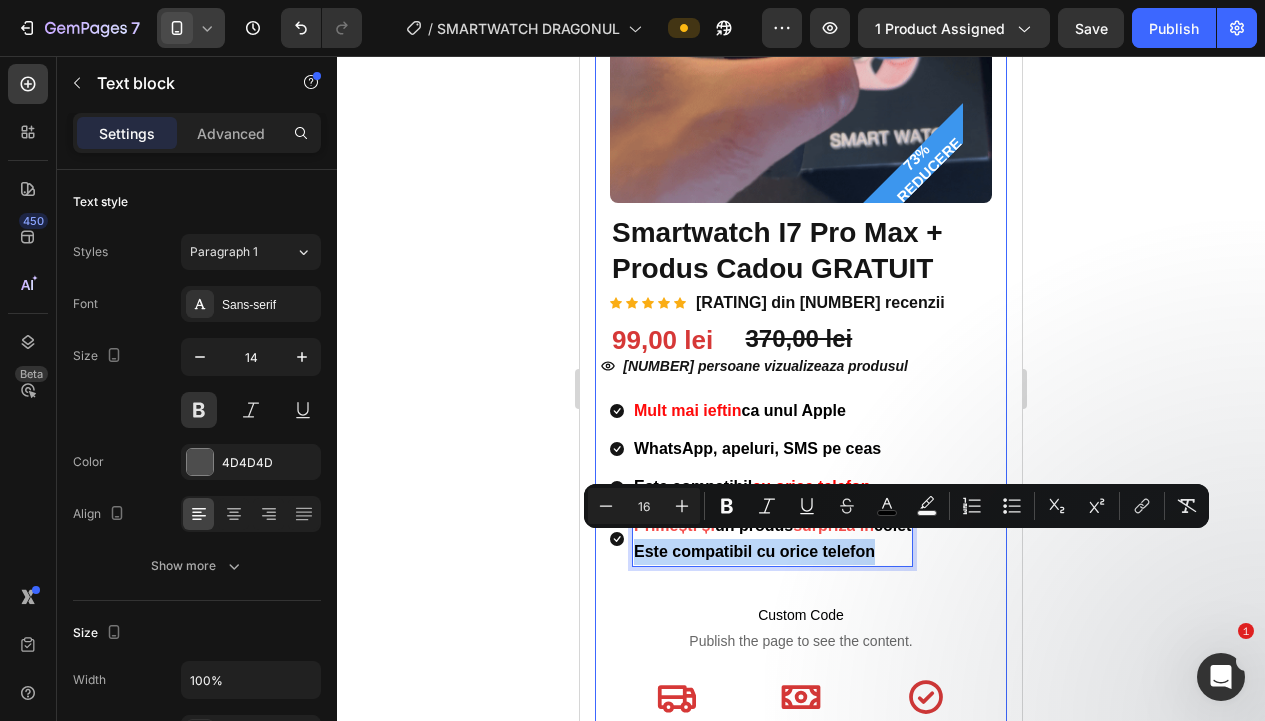 drag, startPoint x: 879, startPoint y: 547, endPoint x: 604, endPoint y: 546, distance: 275.00183 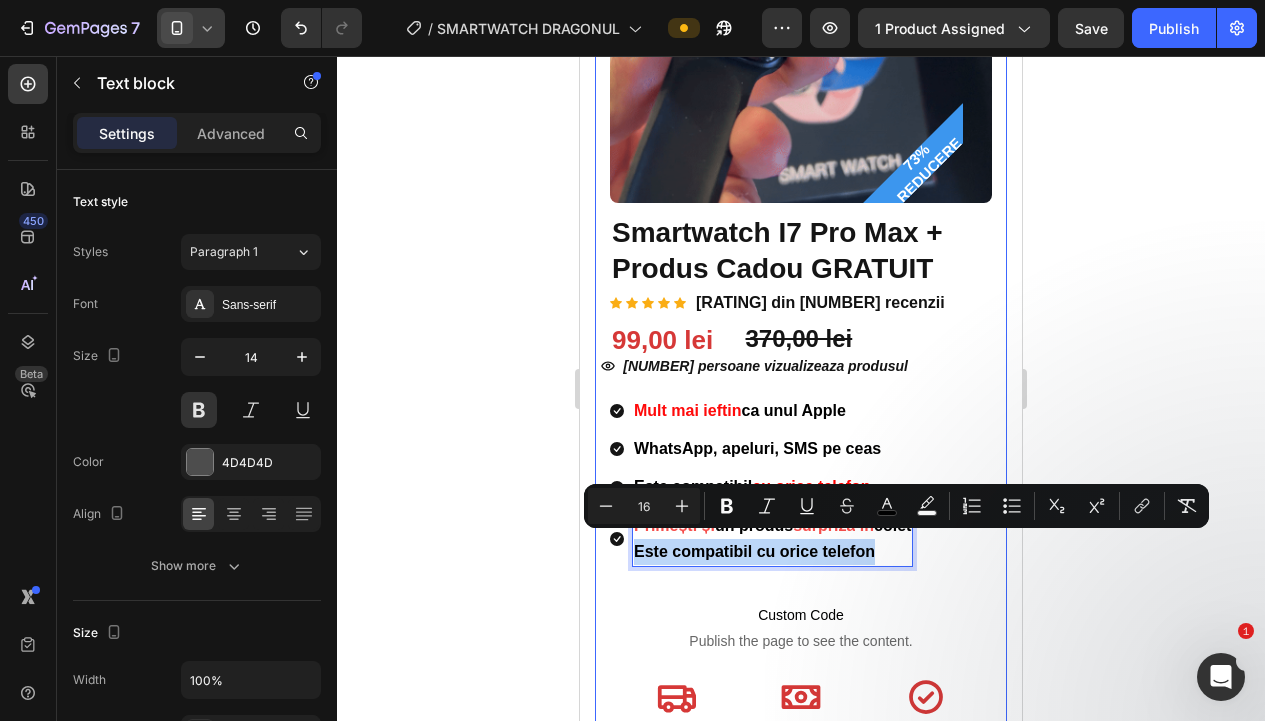 click on "Image Image Transport Gratuit Heading Comenzilor de peste [PRICE] lei Text block Row Image Banii Inapoi Garantat Heading [DAYS] - de zile banii inapoi sau inlocuirea produsului Text block Row Row Row [PERCENTAGE]% REDUCERE Product Badge (P) Images & Gallery Smartwatch I7 Pro Max + Produs Cadou GRATUIT (P) Title Icon Icon Icon Icon Icon Icon List Hoz [RATING] din [NUMBER] recenzii Text block Row Icon Icon Icon Icon Icon Icon List Hoz [NUMBER]+ Clienti Multumiti Text block Row Icon Nu mai cade telefonul de pe bordul masinii Text block Icon Usor accesibil din orice pozitie Text block Icon Pozitia se regleaza Text block Icon Product Benefit 4 Text block Icon List [PRICE] lei (P) Price (P) Price [PRICE] lei (P) Price (P) Price Row [NUMBER] persoane vizualizeaza produsul Button Icon Mult mai ieftin Text block" at bounding box center (801, 749) 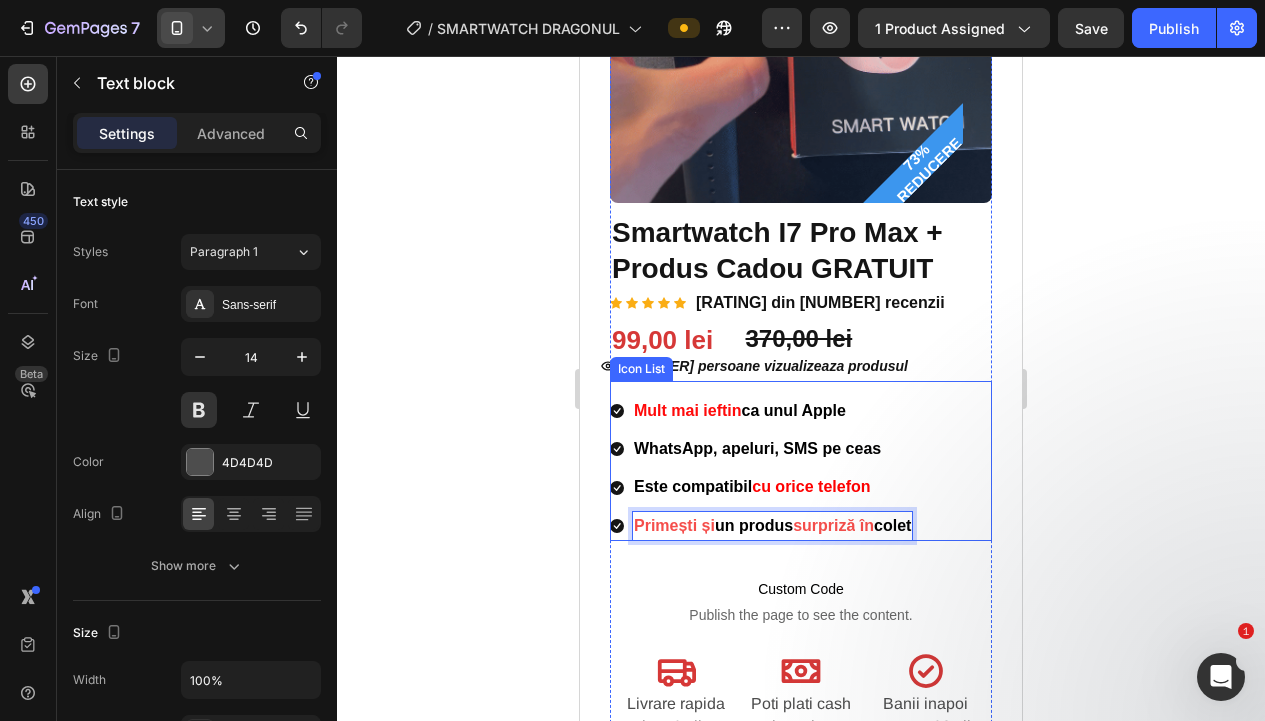click 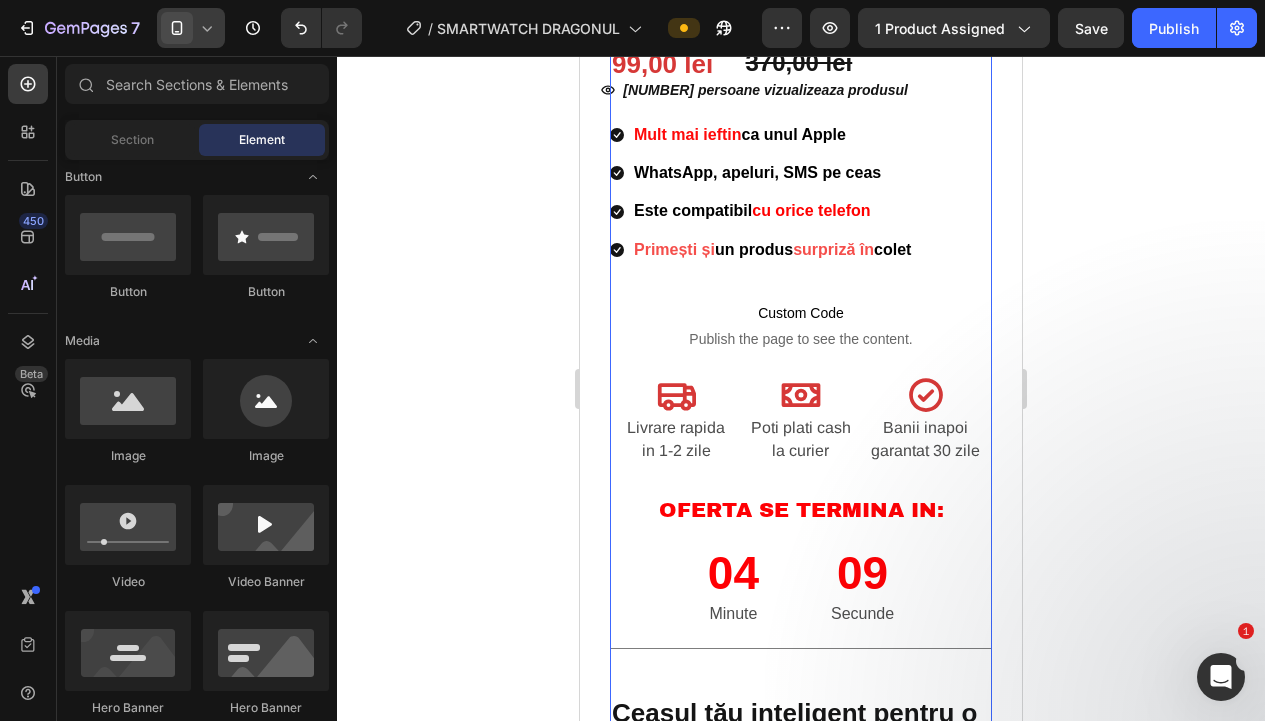 scroll, scrollTop: 659, scrollLeft: 0, axis: vertical 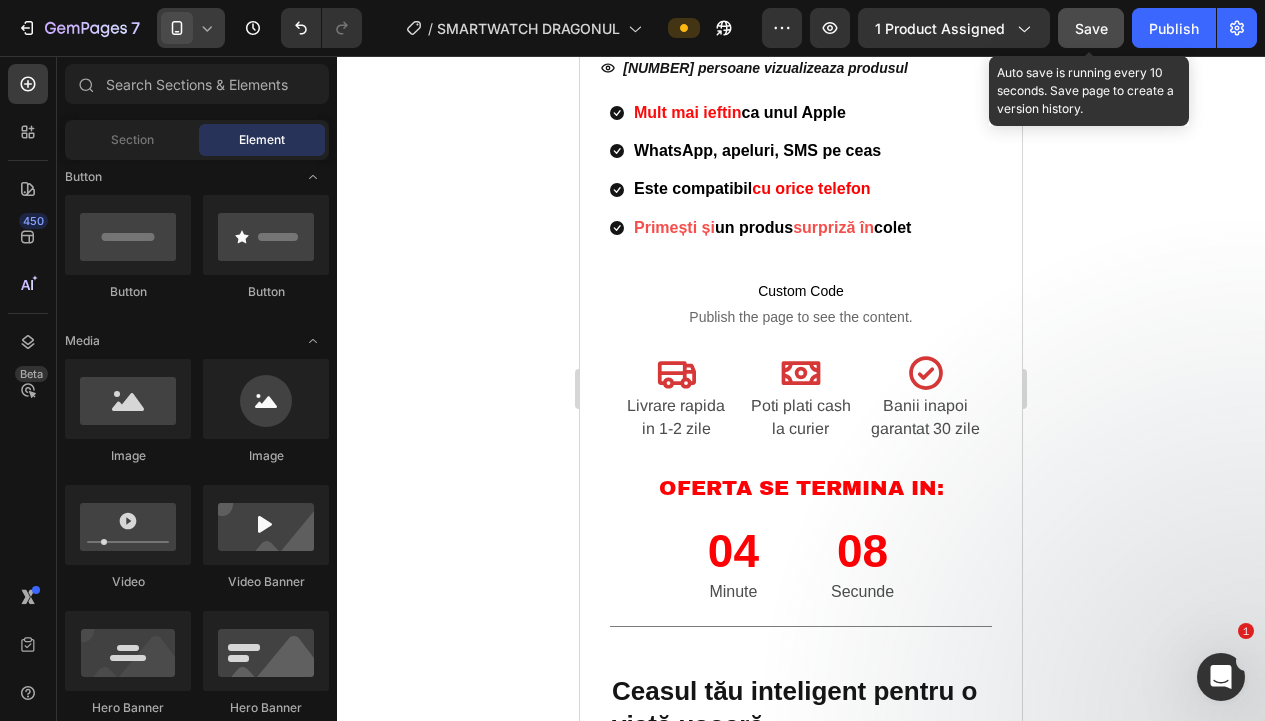 click on "Save" 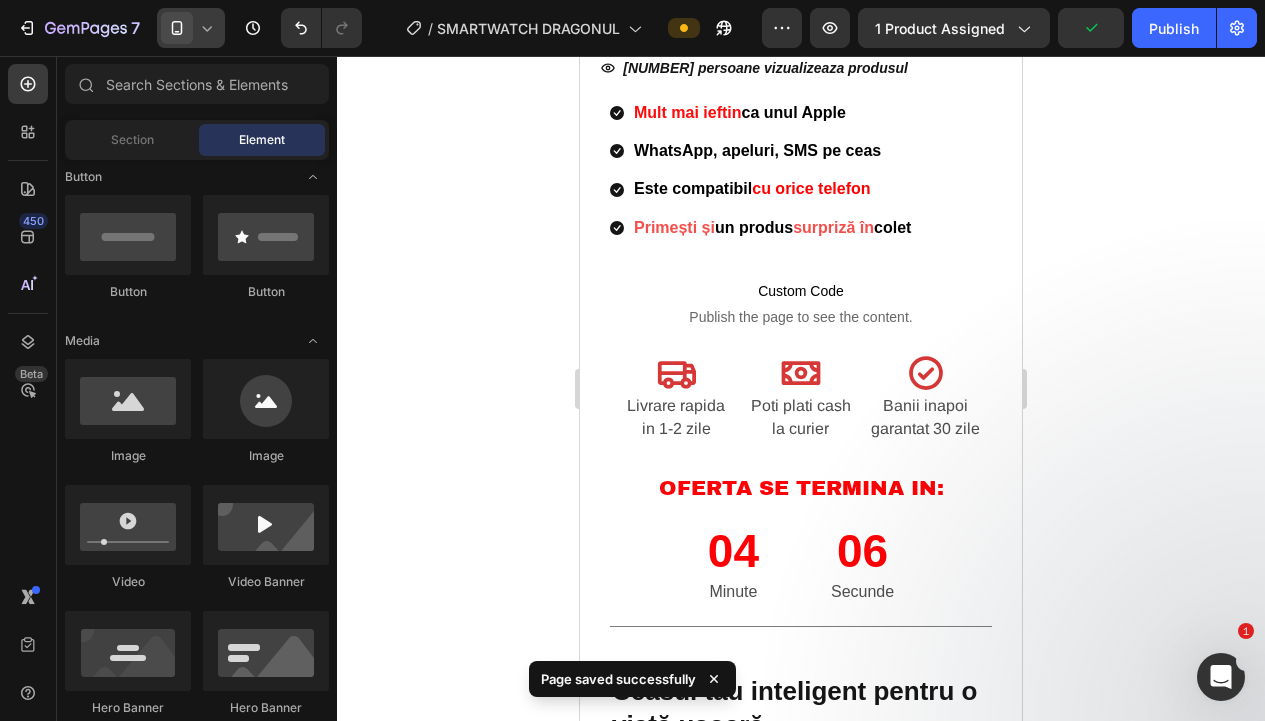 drag, startPoint x: 1182, startPoint y: 24, endPoint x: 1103, endPoint y: 102, distance: 111.01801 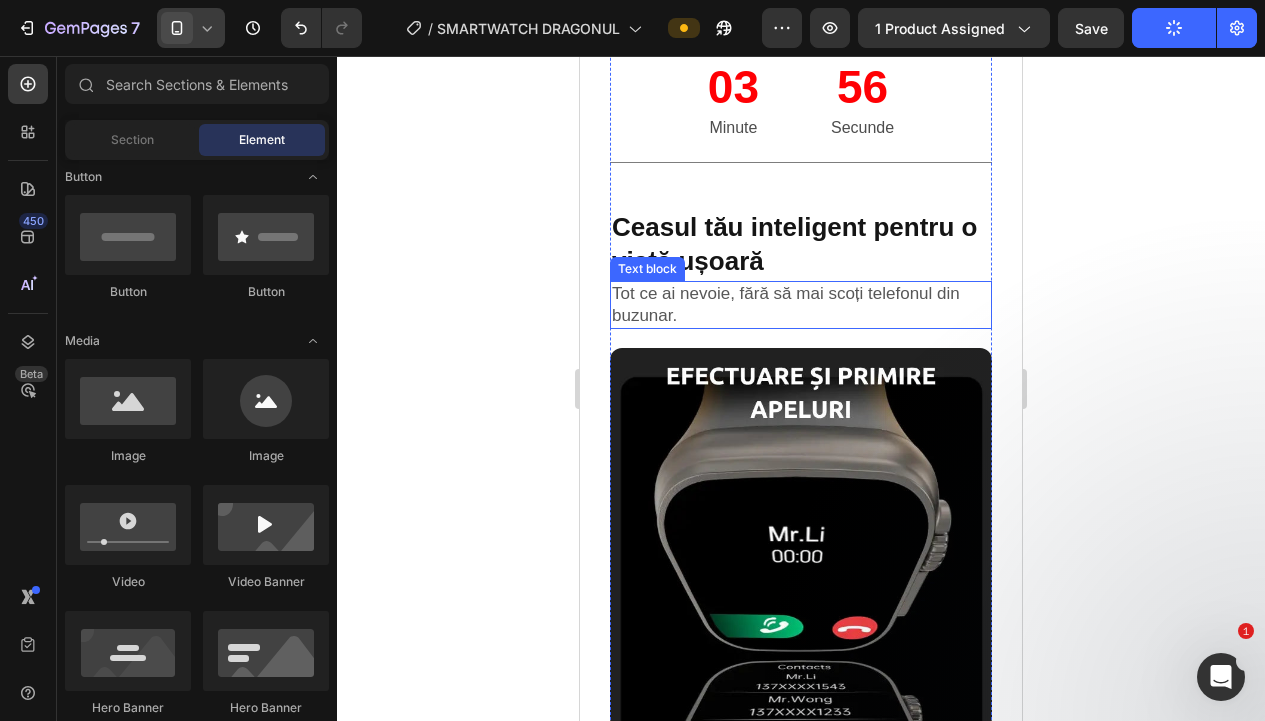 scroll, scrollTop: 1125, scrollLeft: 0, axis: vertical 